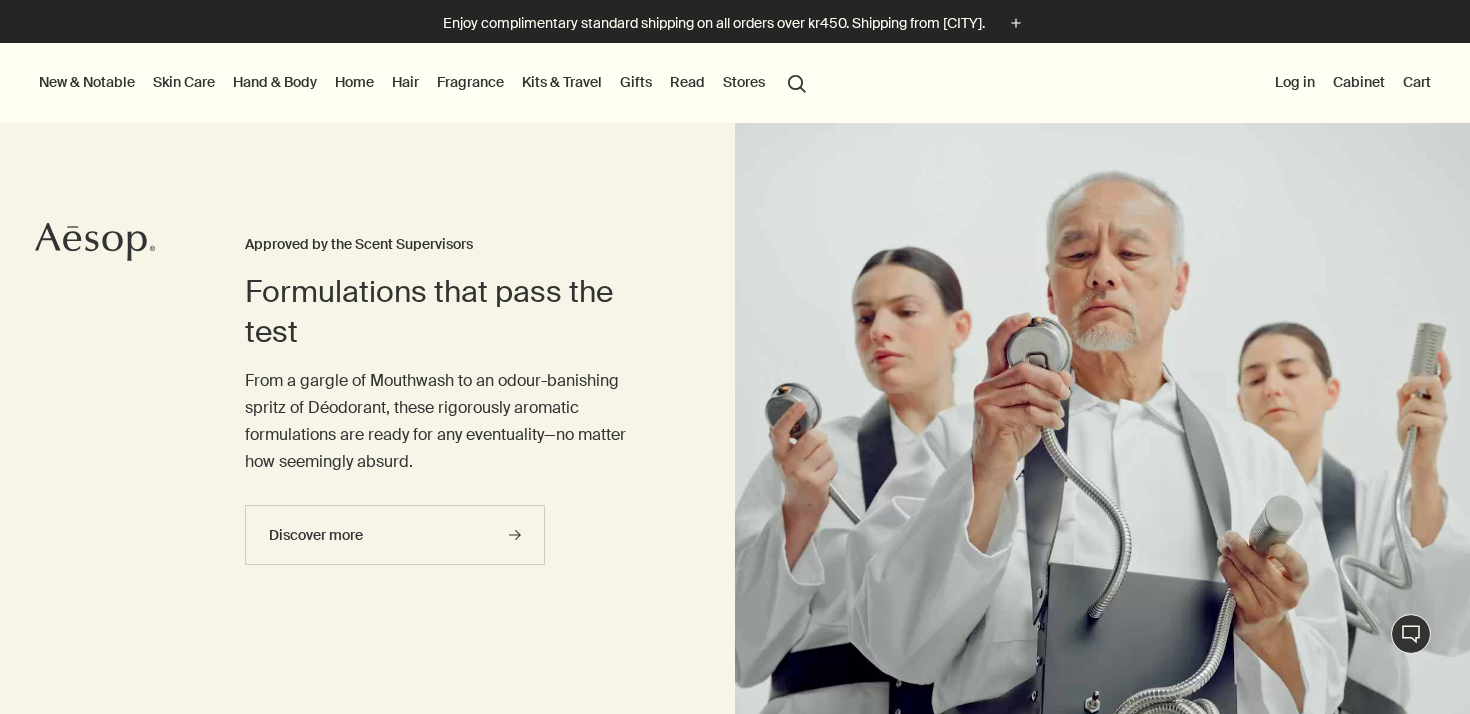 scroll, scrollTop: 17, scrollLeft: 0, axis: vertical 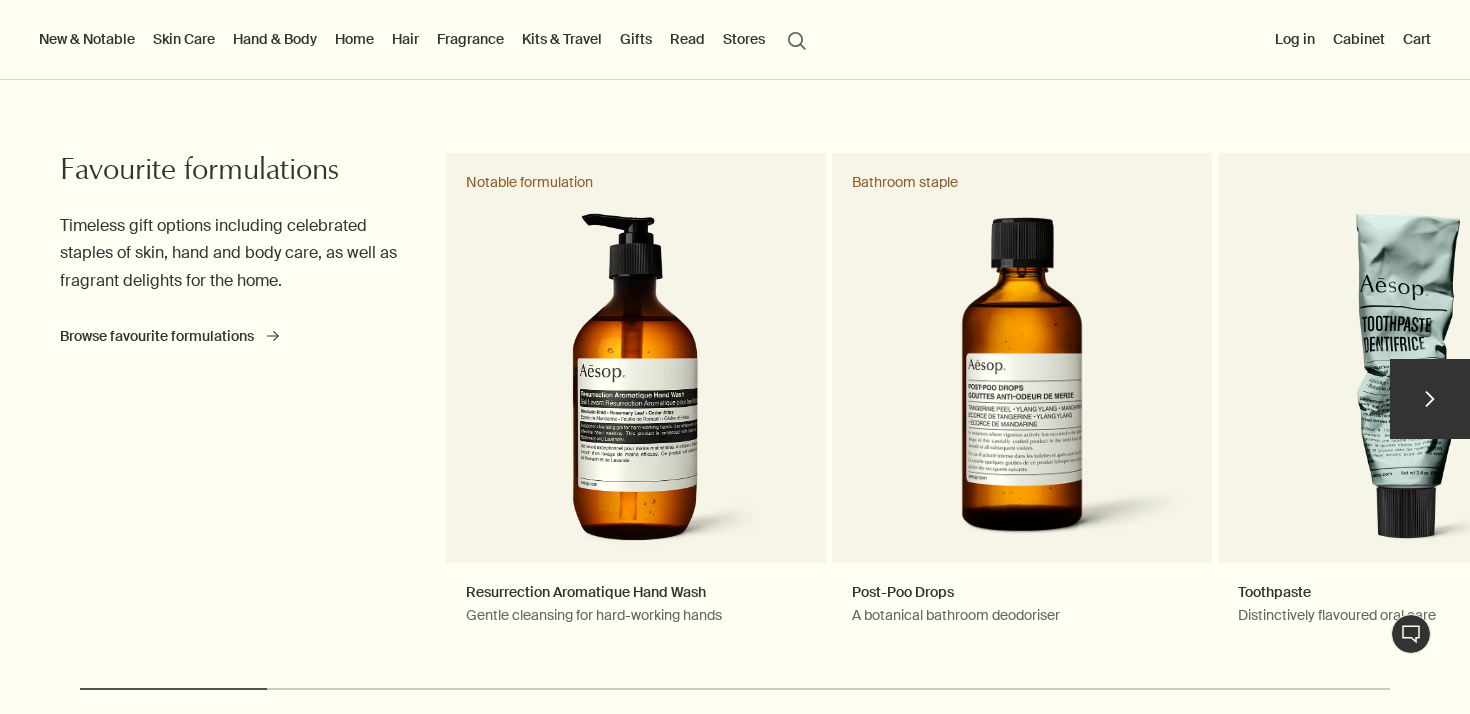 click on "chevron" at bounding box center [1430, 399] 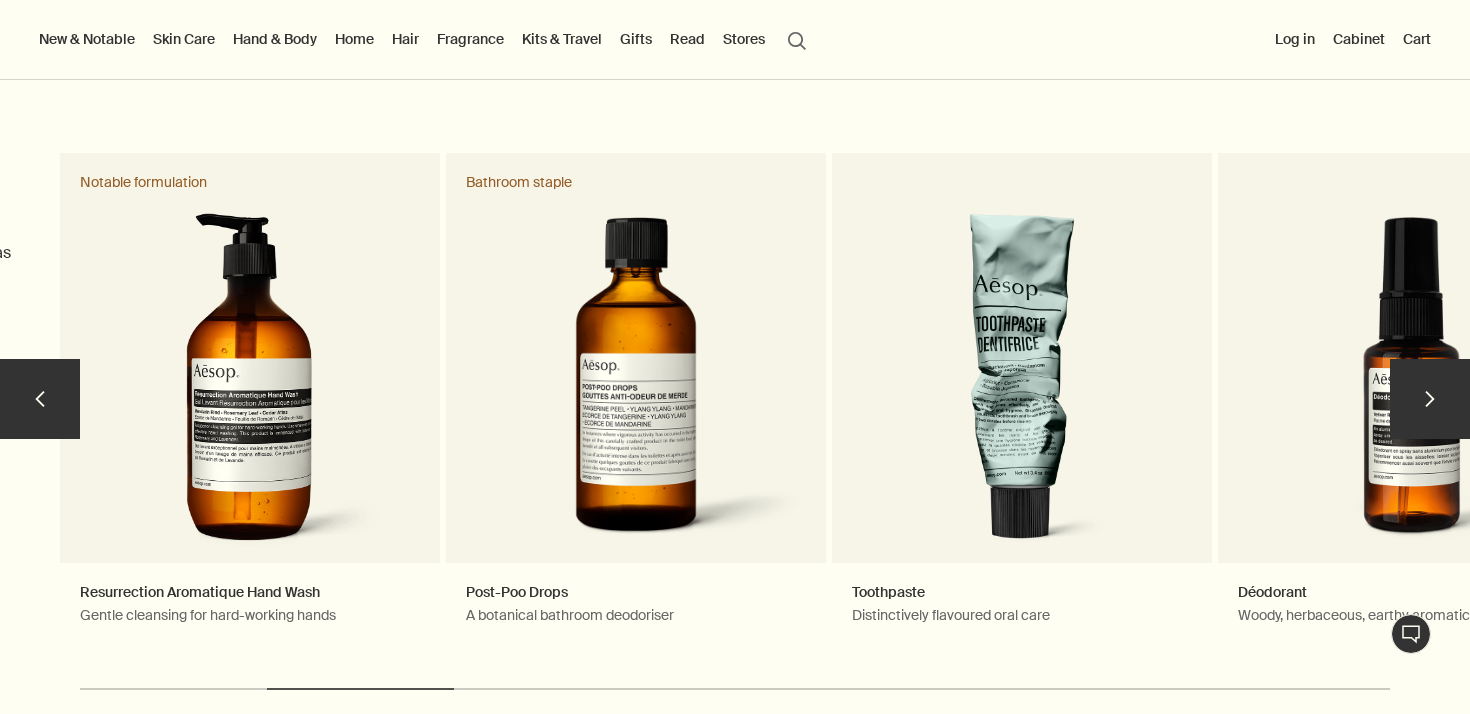 click on "chevron" at bounding box center [1430, 399] 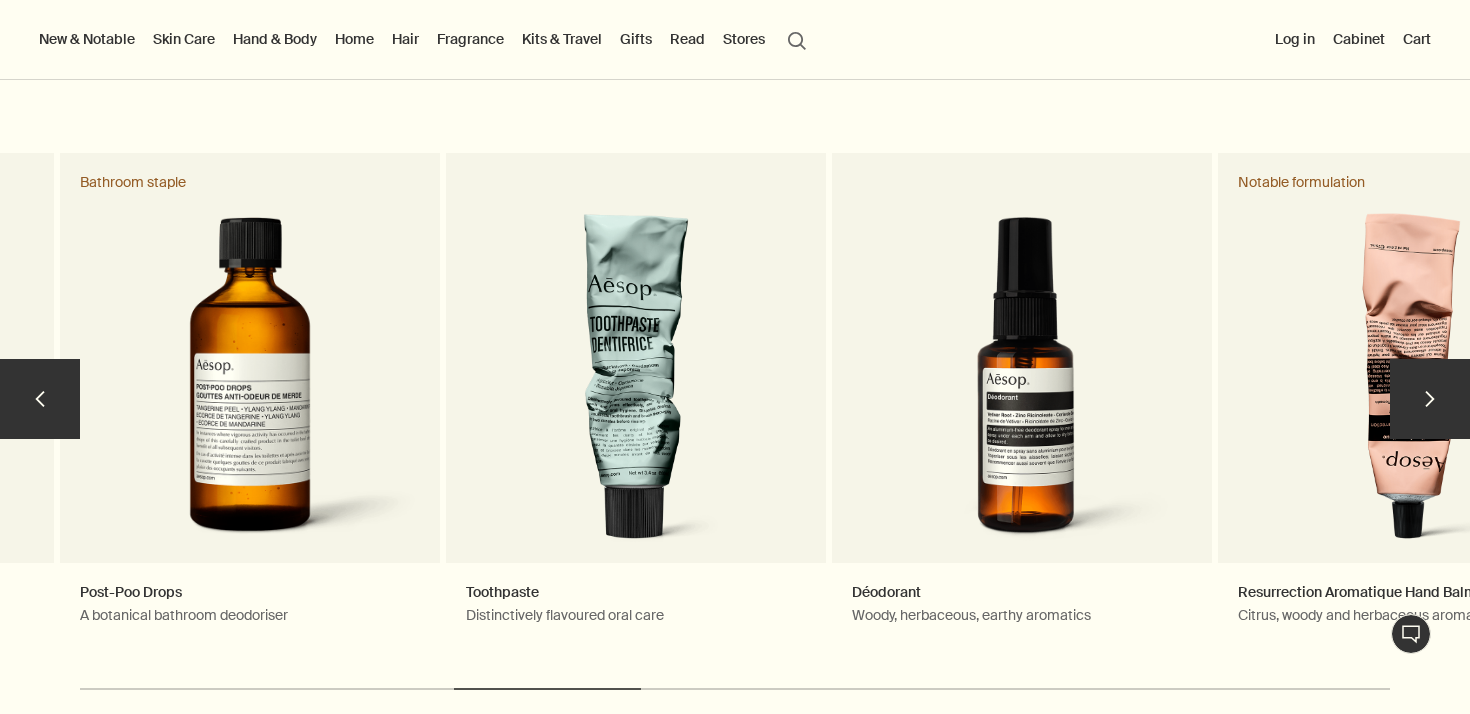 click on "chevron" at bounding box center (1430, 399) 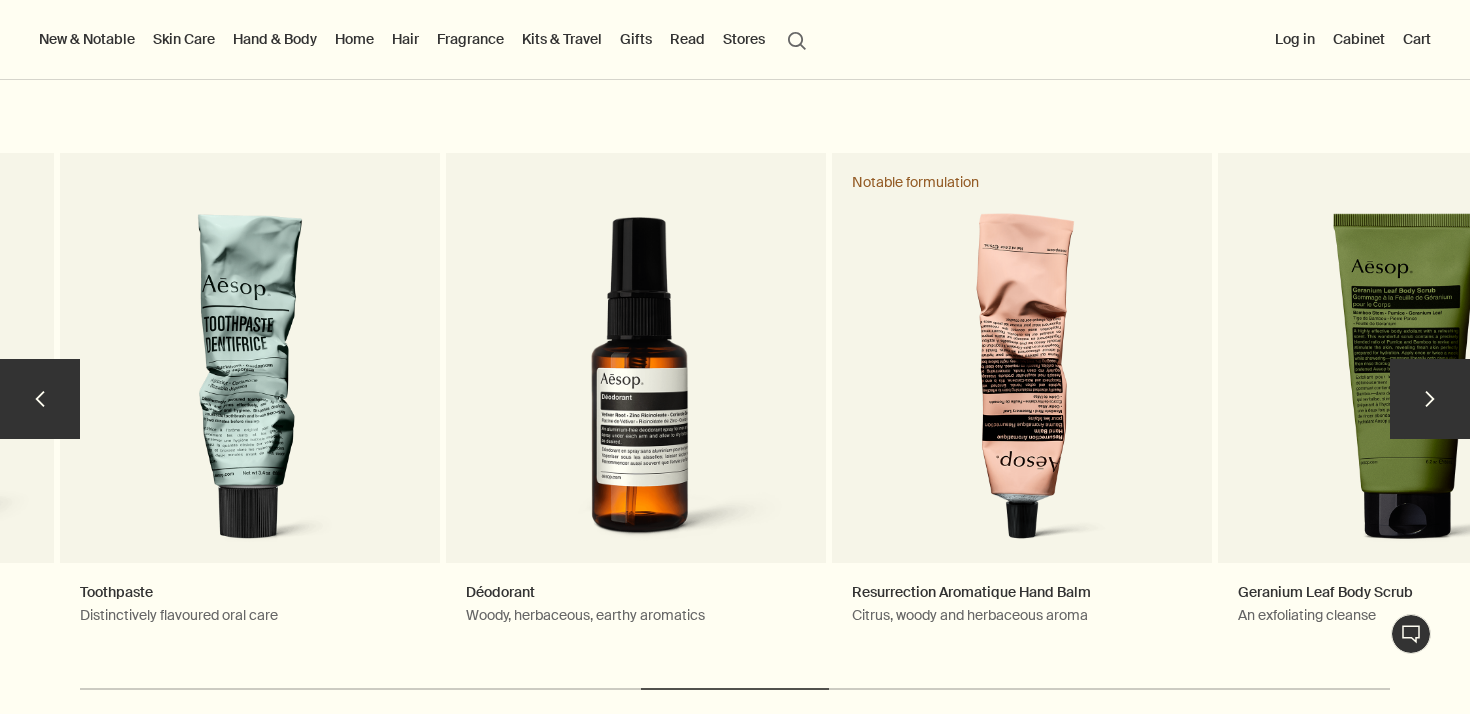 click on "chevron" at bounding box center [1430, 399] 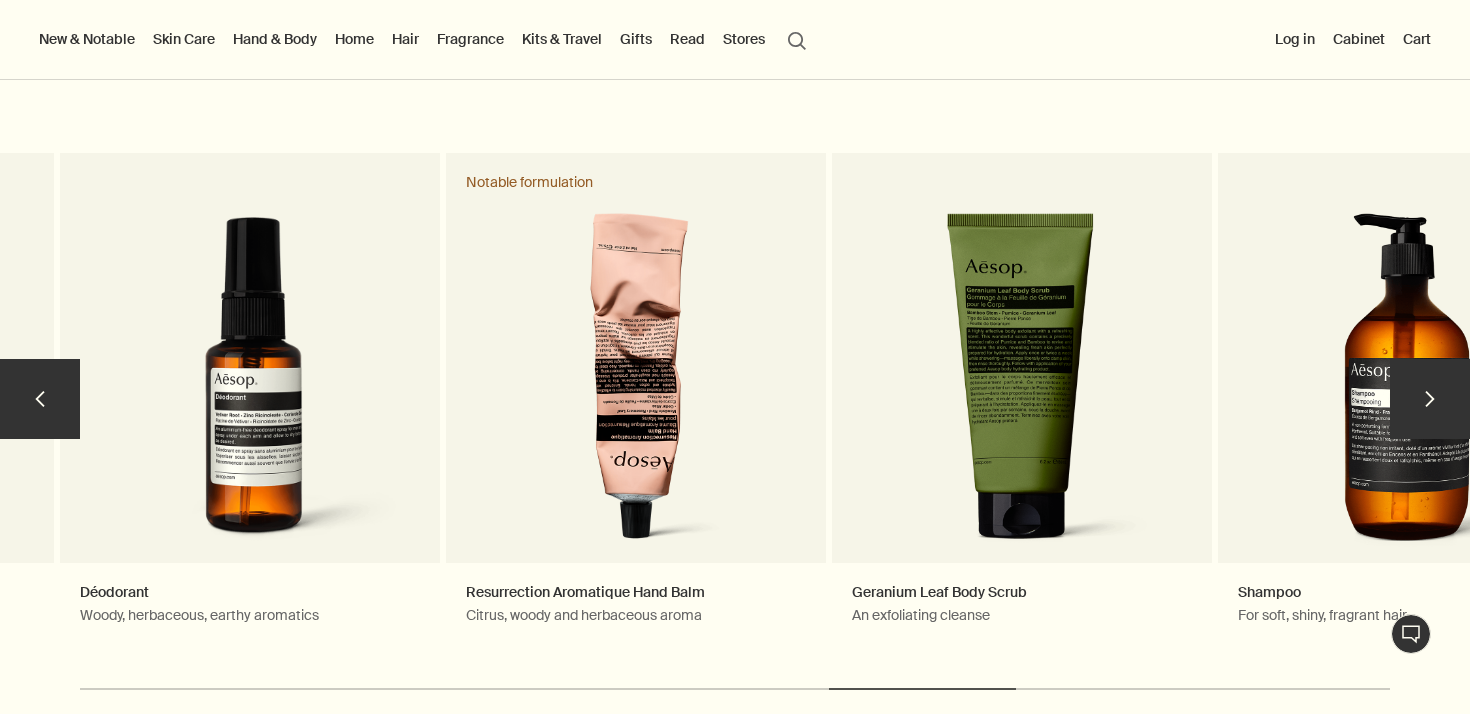 click on "chevron" at bounding box center [1430, 399] 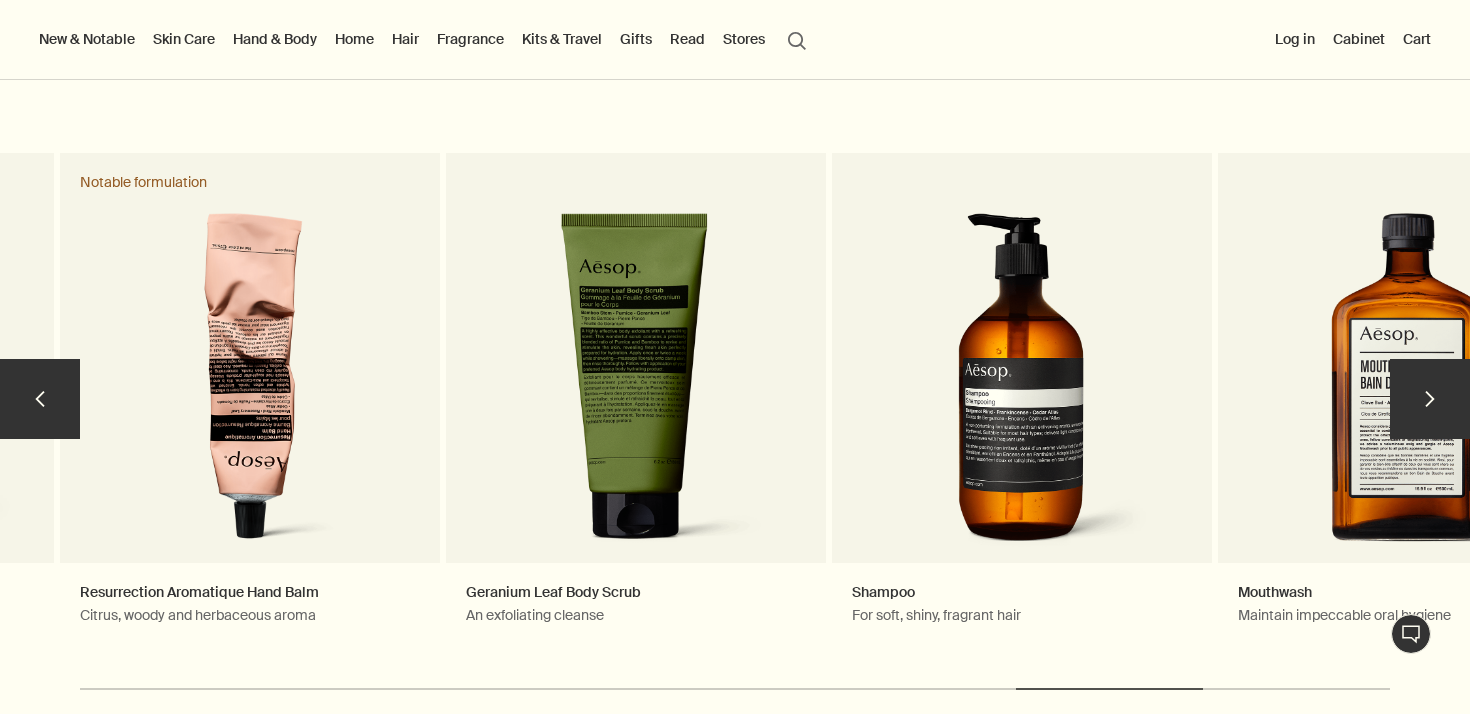 click on "chevron" at bounding box center (1430, 399) 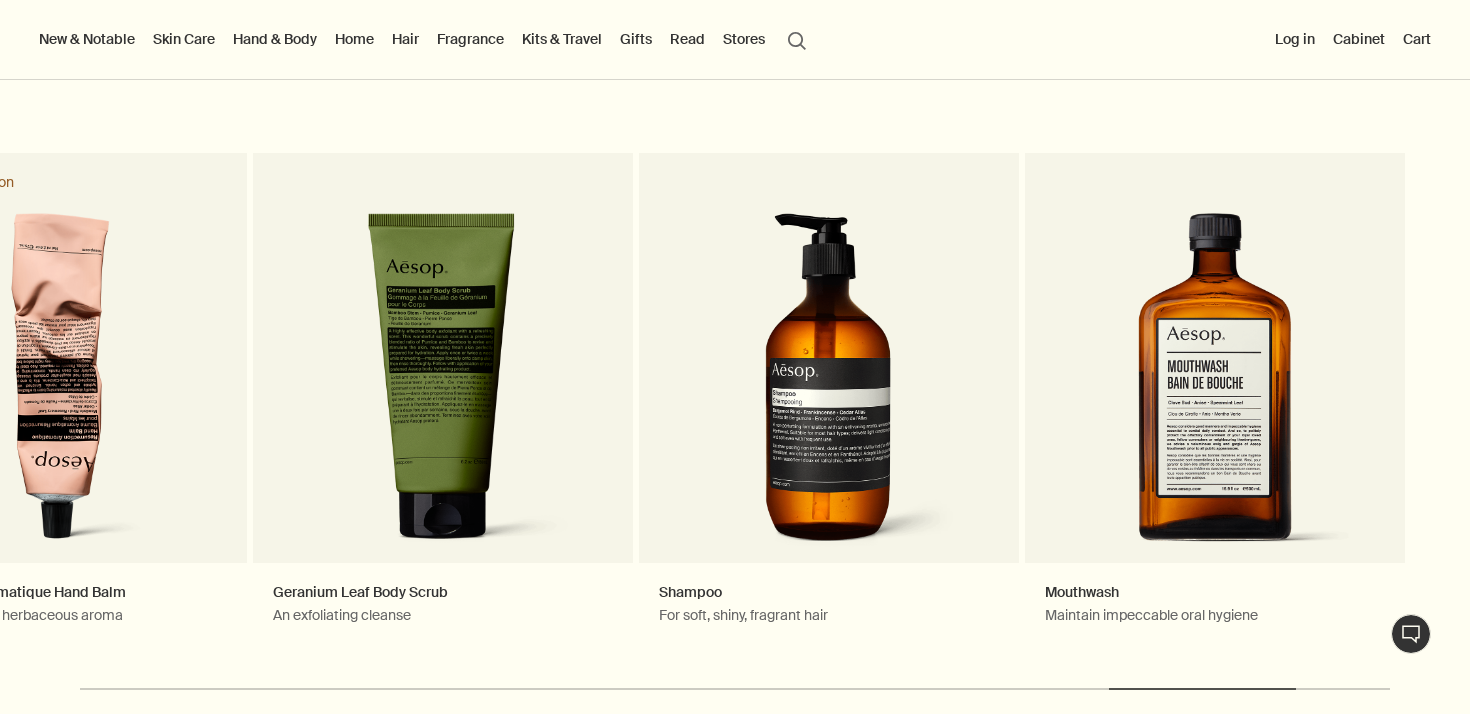 click on "Fragrance" at bounding box center [470, 39] 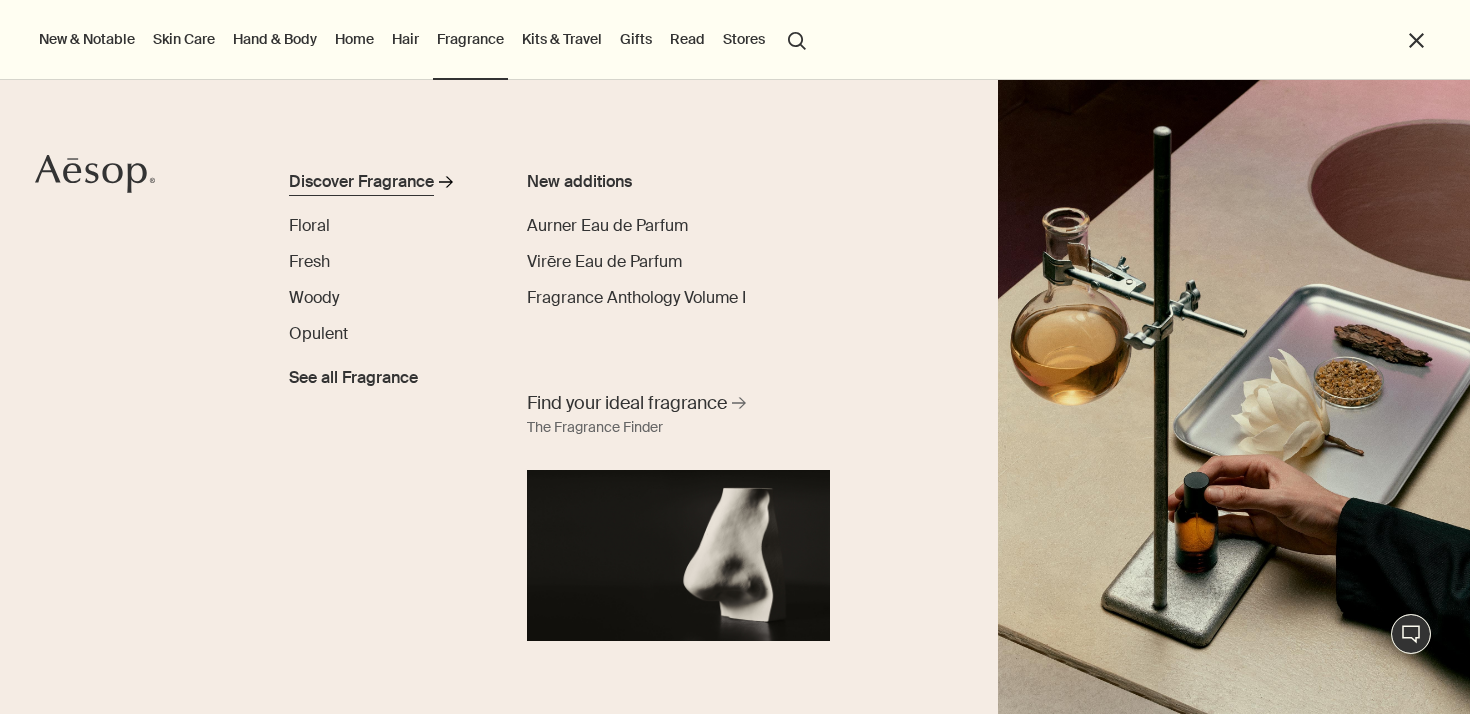 click on "rightArrow" at bounding box center (446, 182) 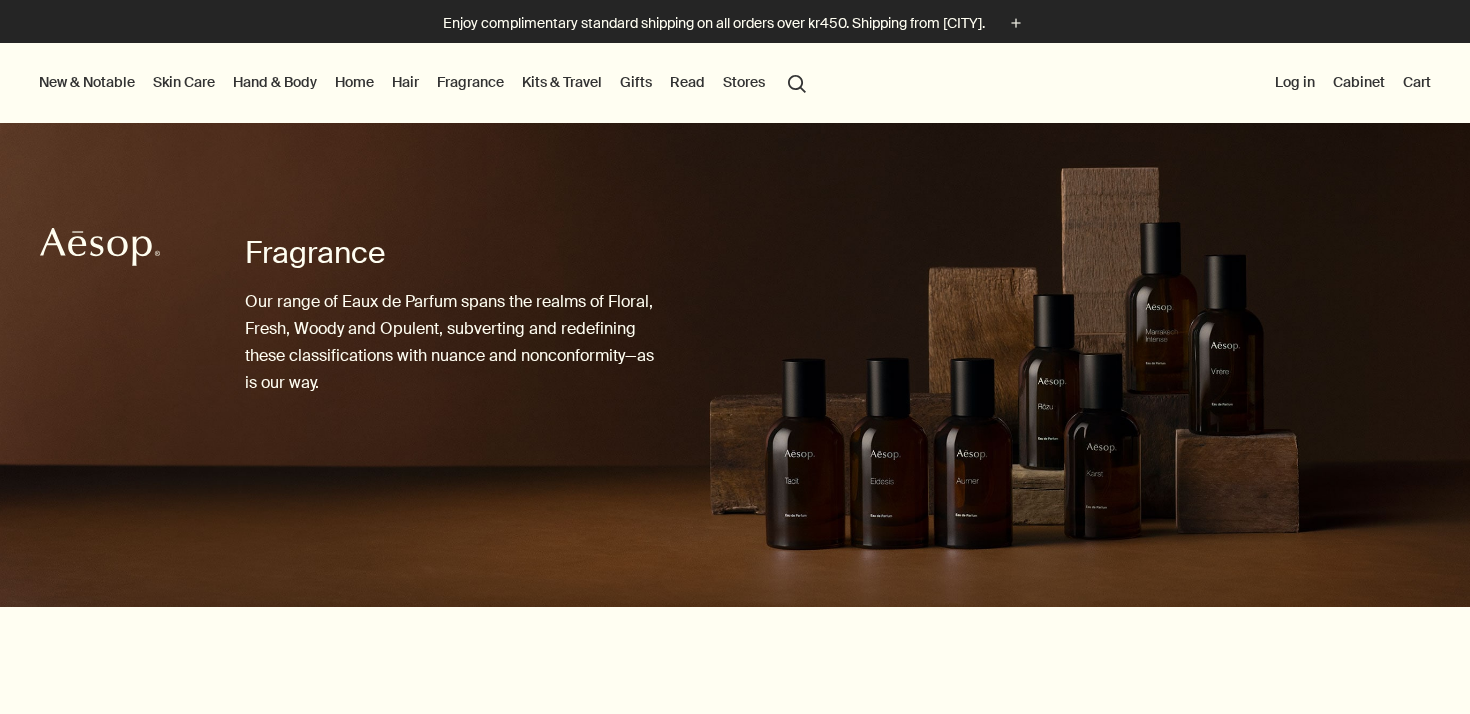 scroll, scrollTop: 0, scrollLeft: 0, axis: both 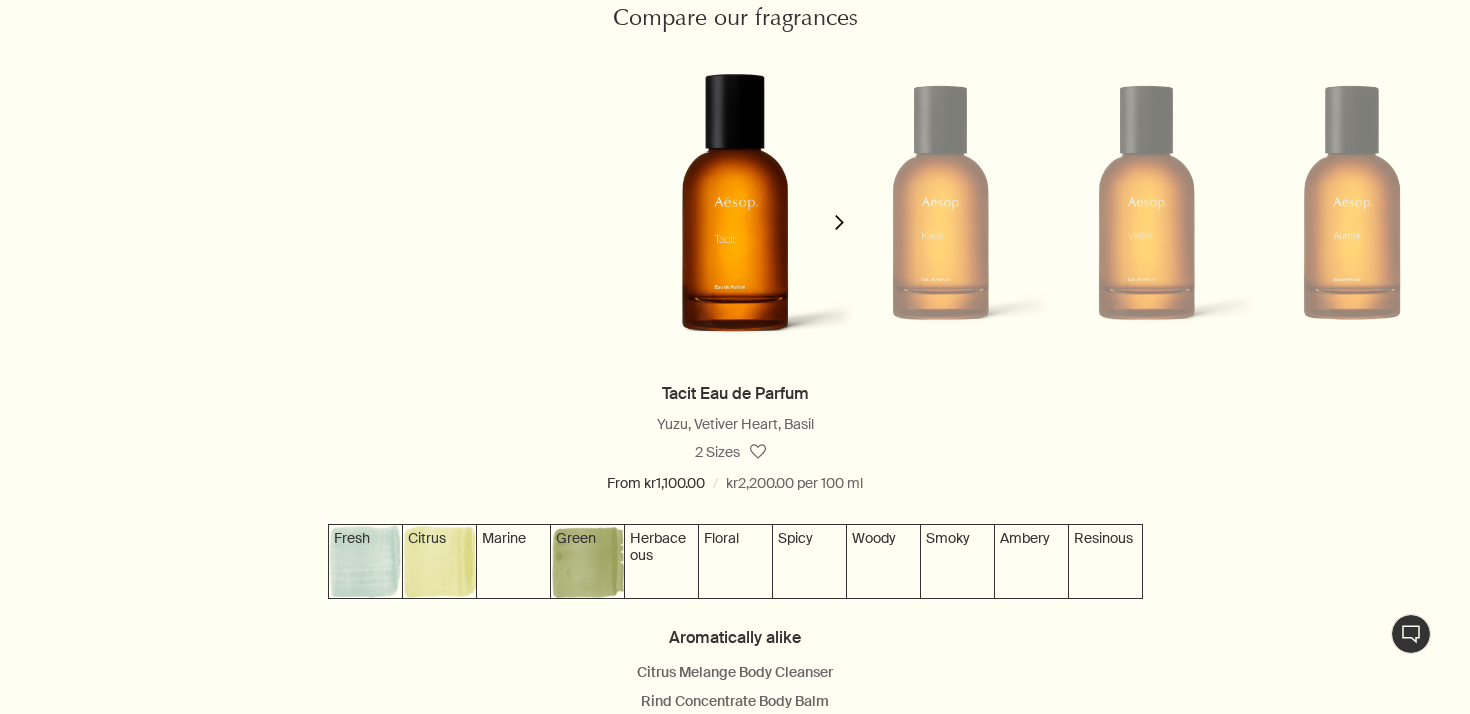 click on "chevron" at bounding box center (840, 210) 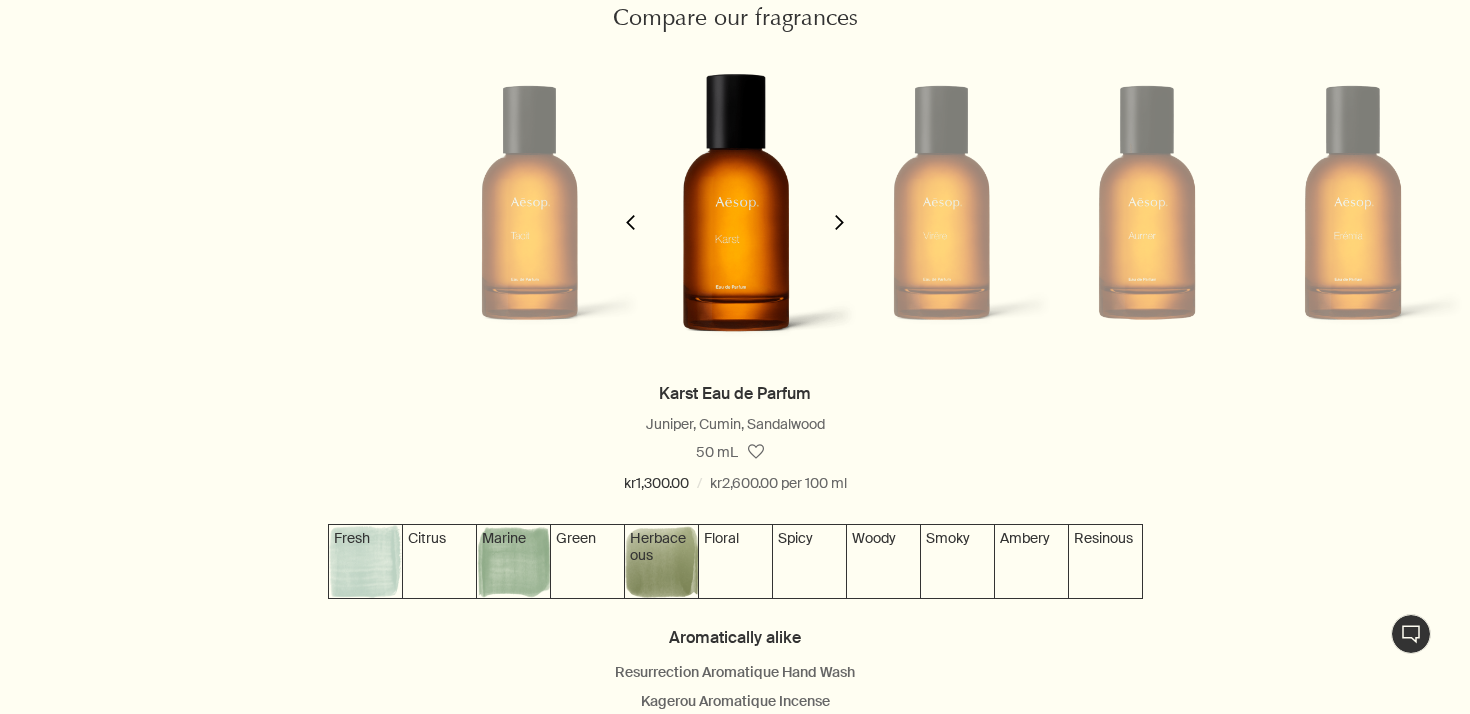 scroll, scrollTop: 0, scrollLeft: 206, axis: horizontal 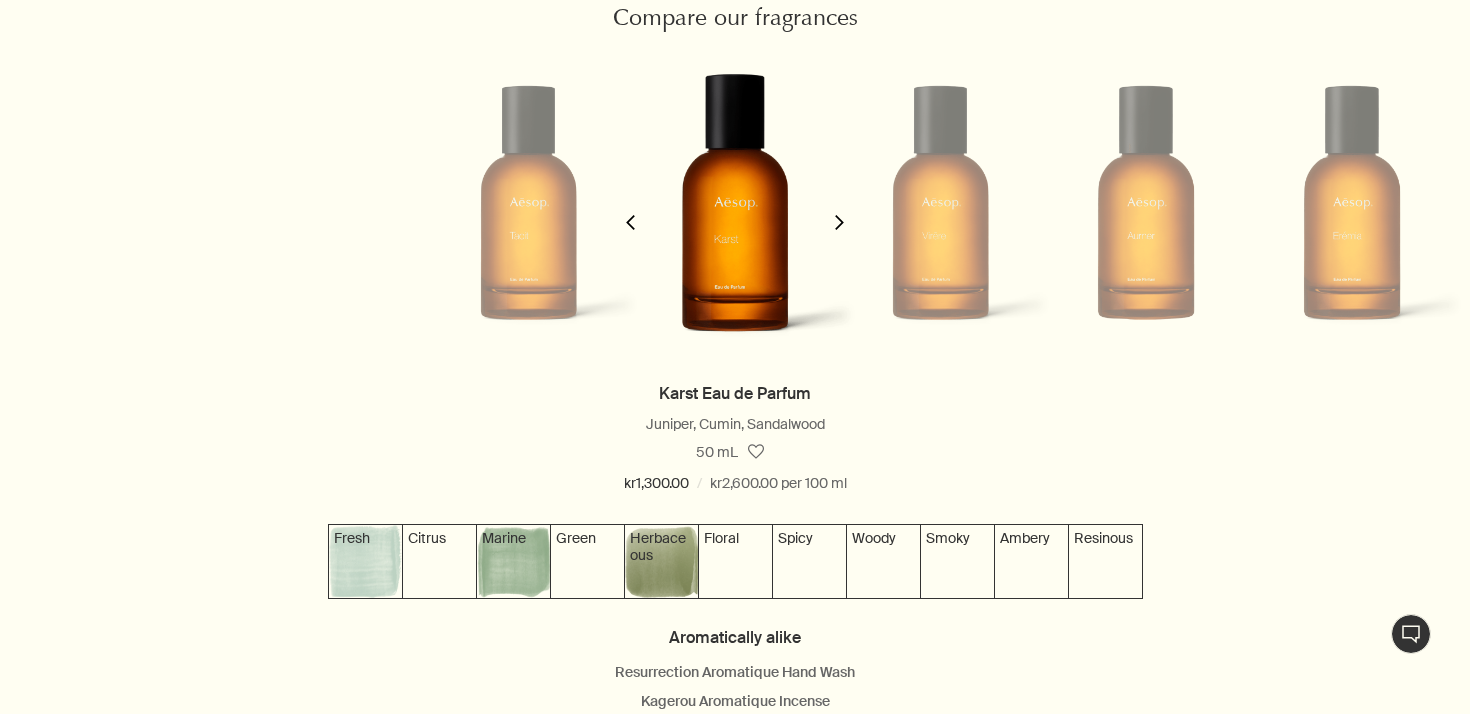 click on "chevron" at bounding box center [840, 210] 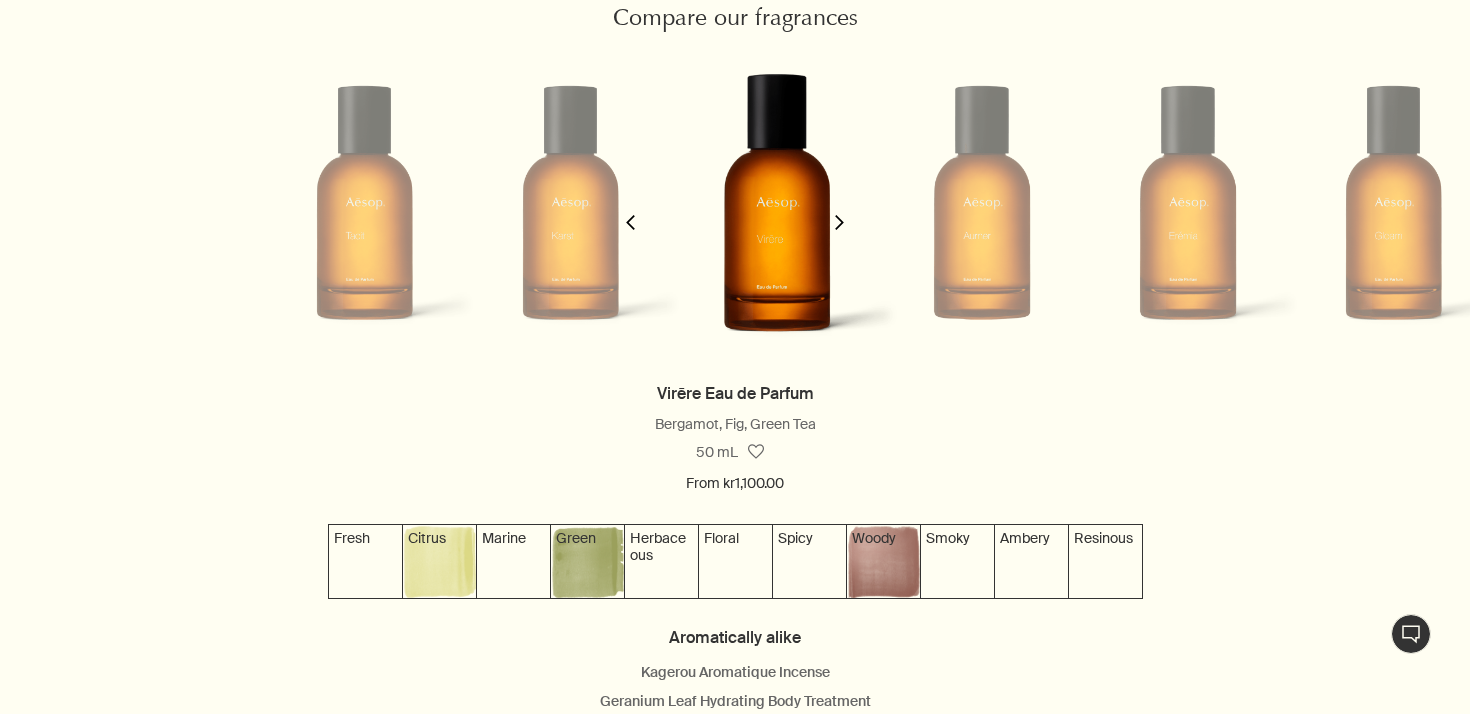 scroll, scrollTop: 0, scrollLeft: 411, axis: horizontal 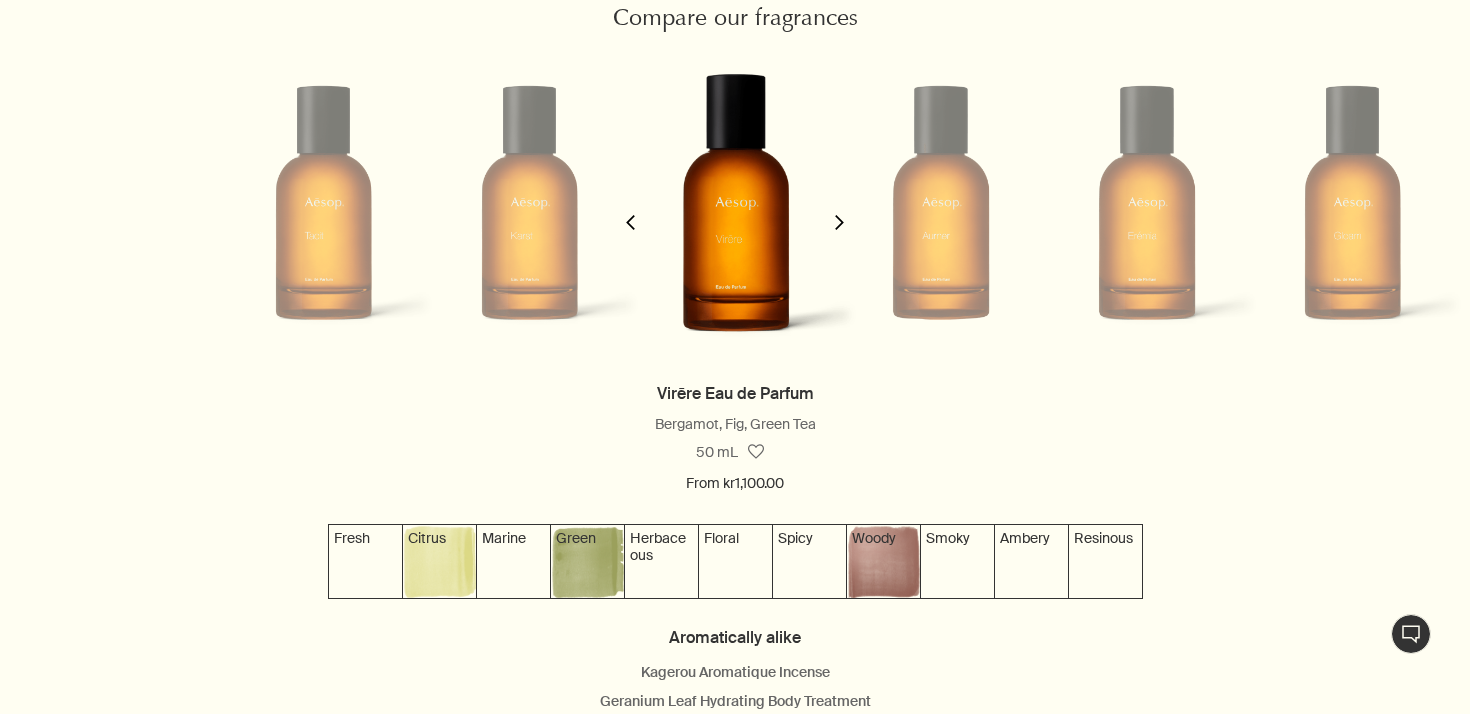 click on "chevron" at bounding box center (840, 210) 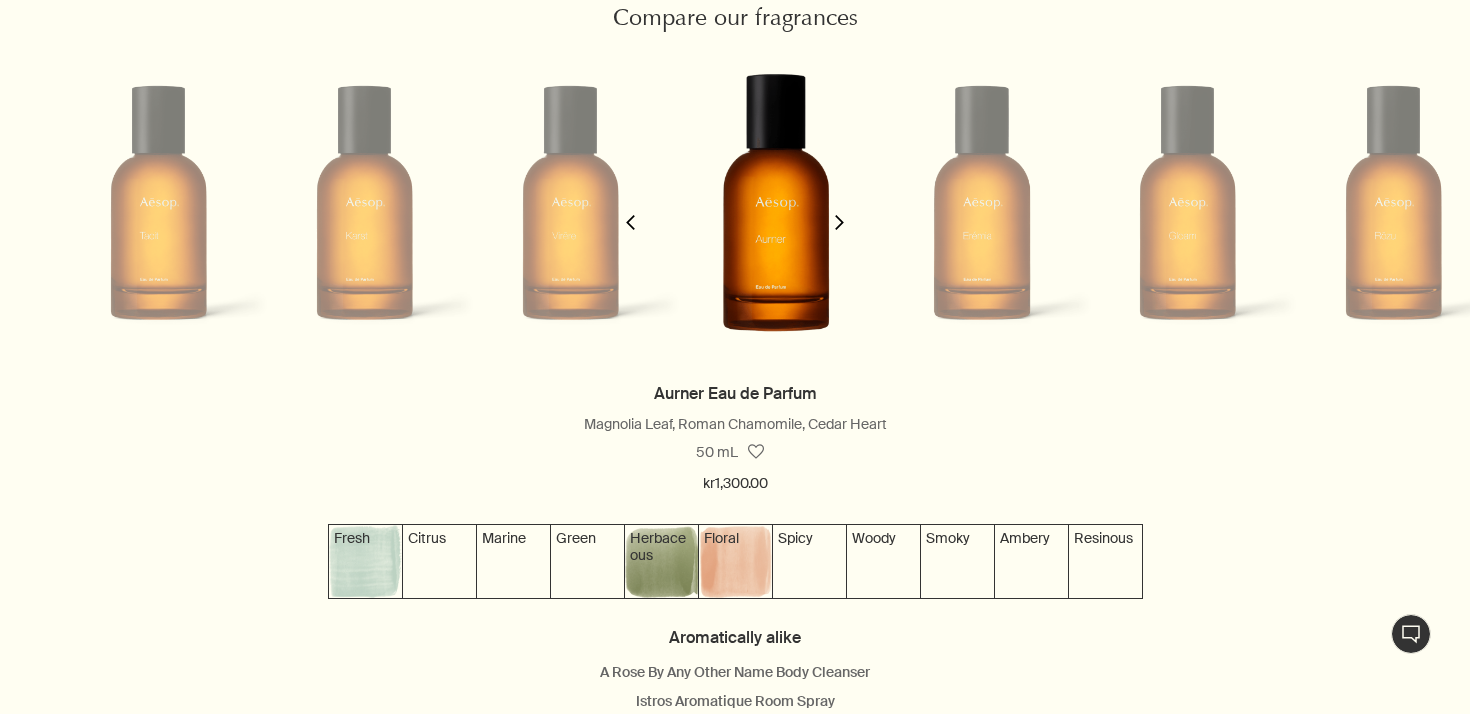 scroll, scrollTop: 0, scrollLeft: 617, axis: horizontal 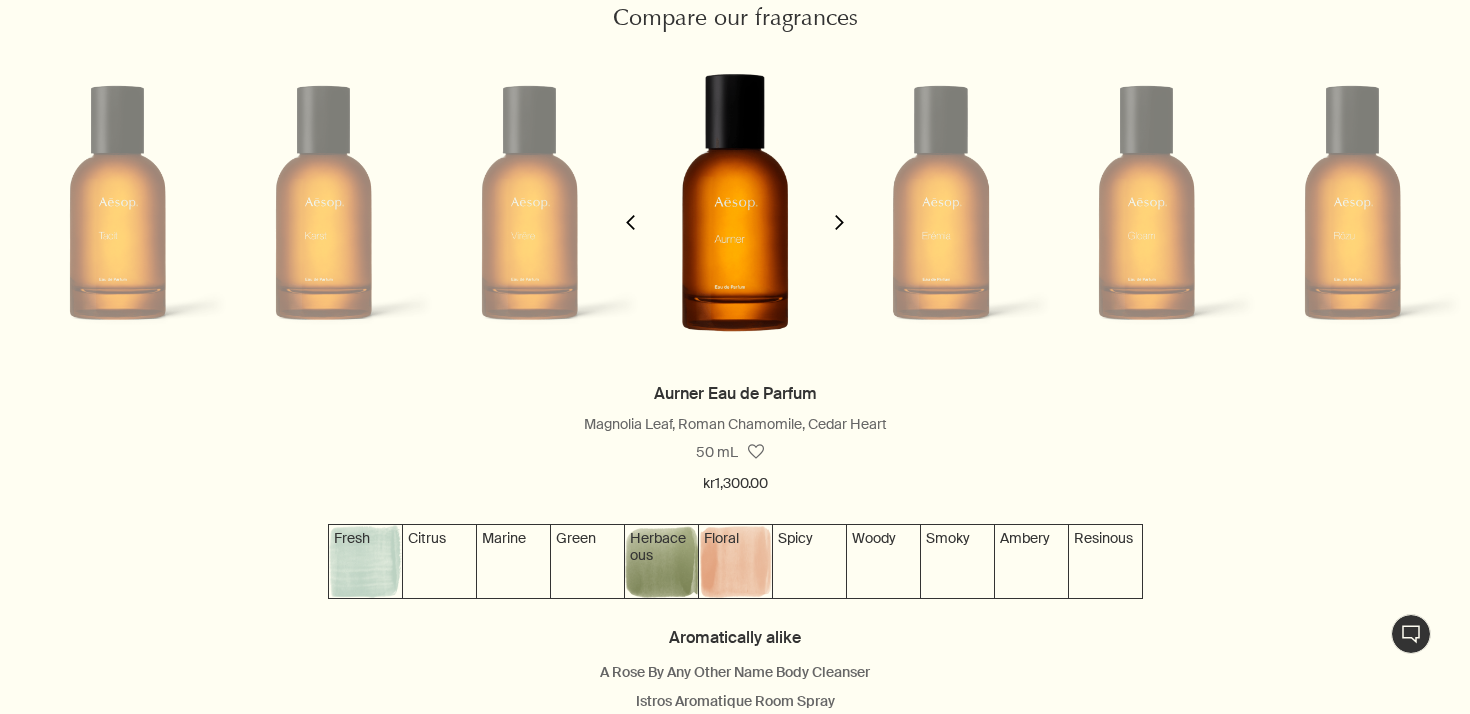 click on "chevron" at bounding box center (840, 210) 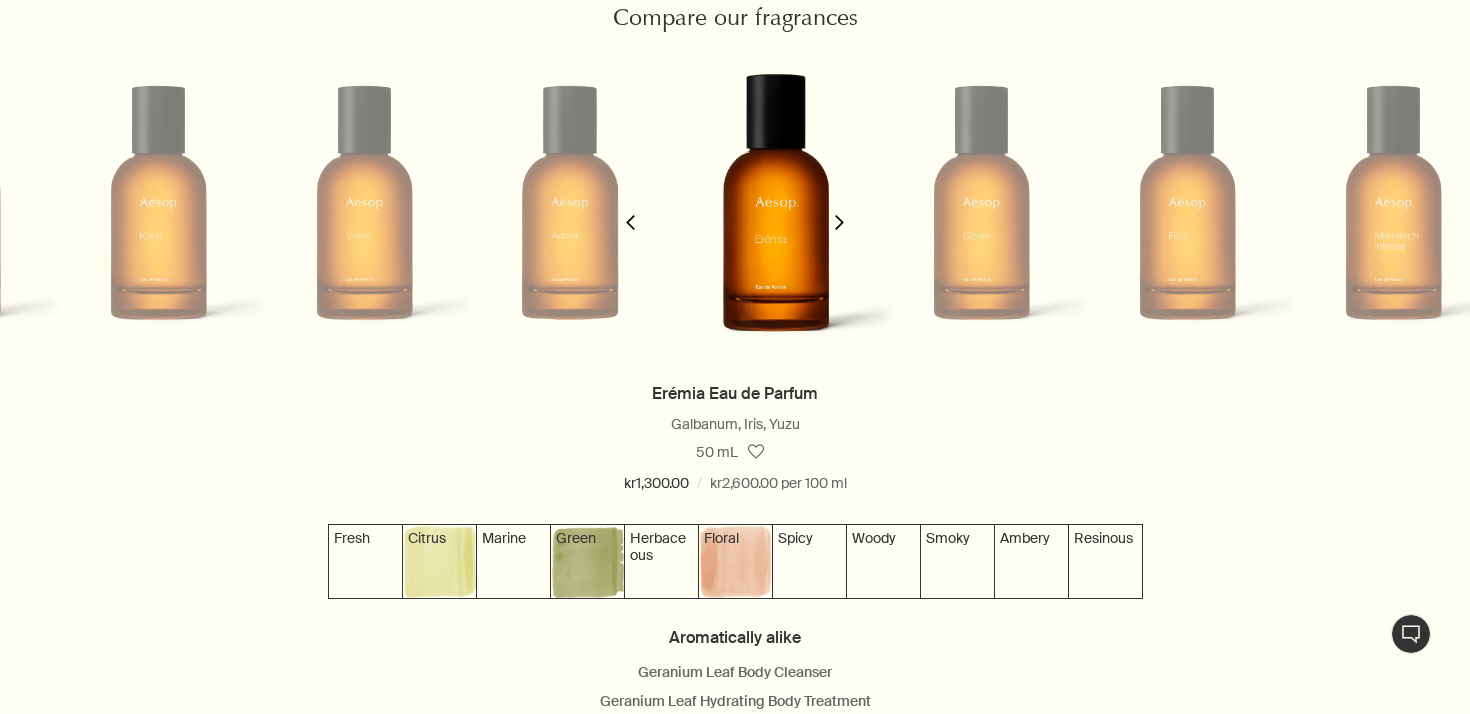 scroll, scrollTop: 0, scrollLeft: 823, axis: horizontal 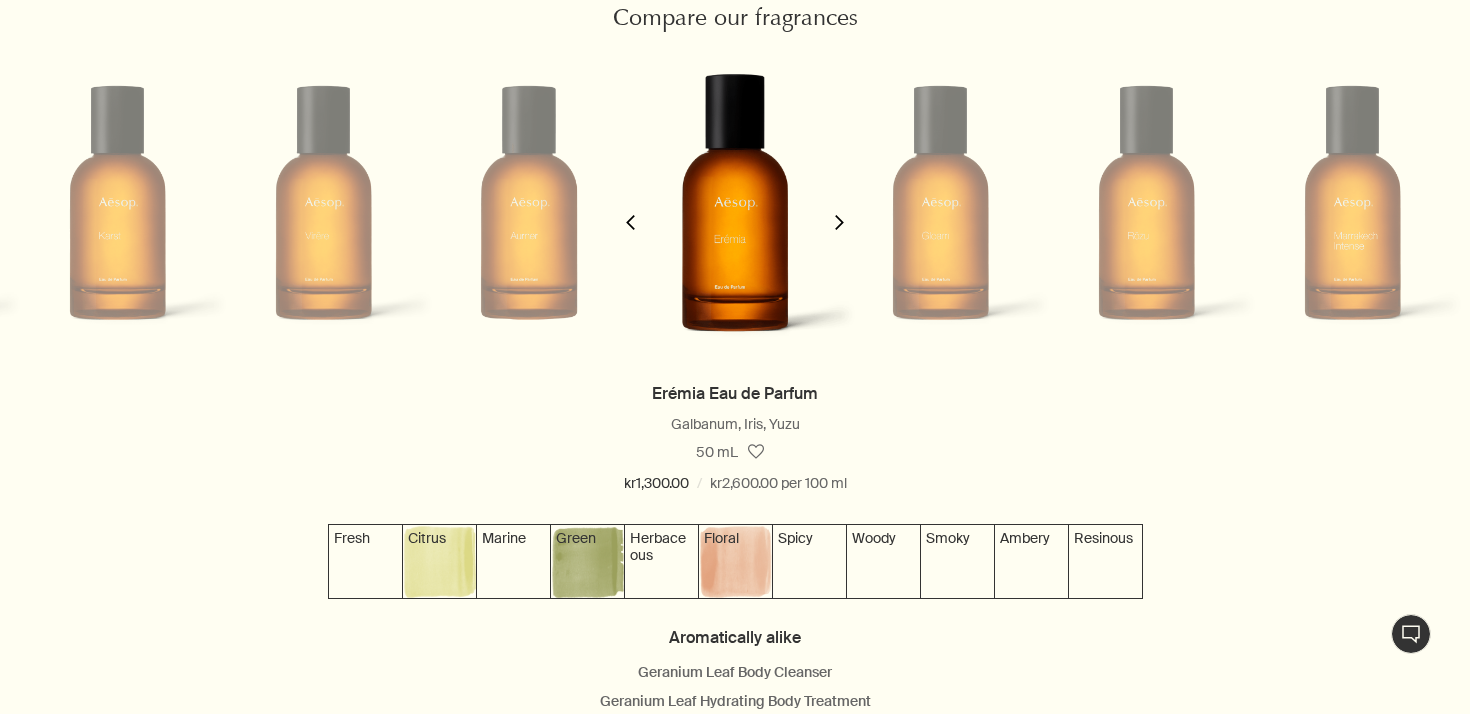 click on "chevron" at bounding box center (840, 210) 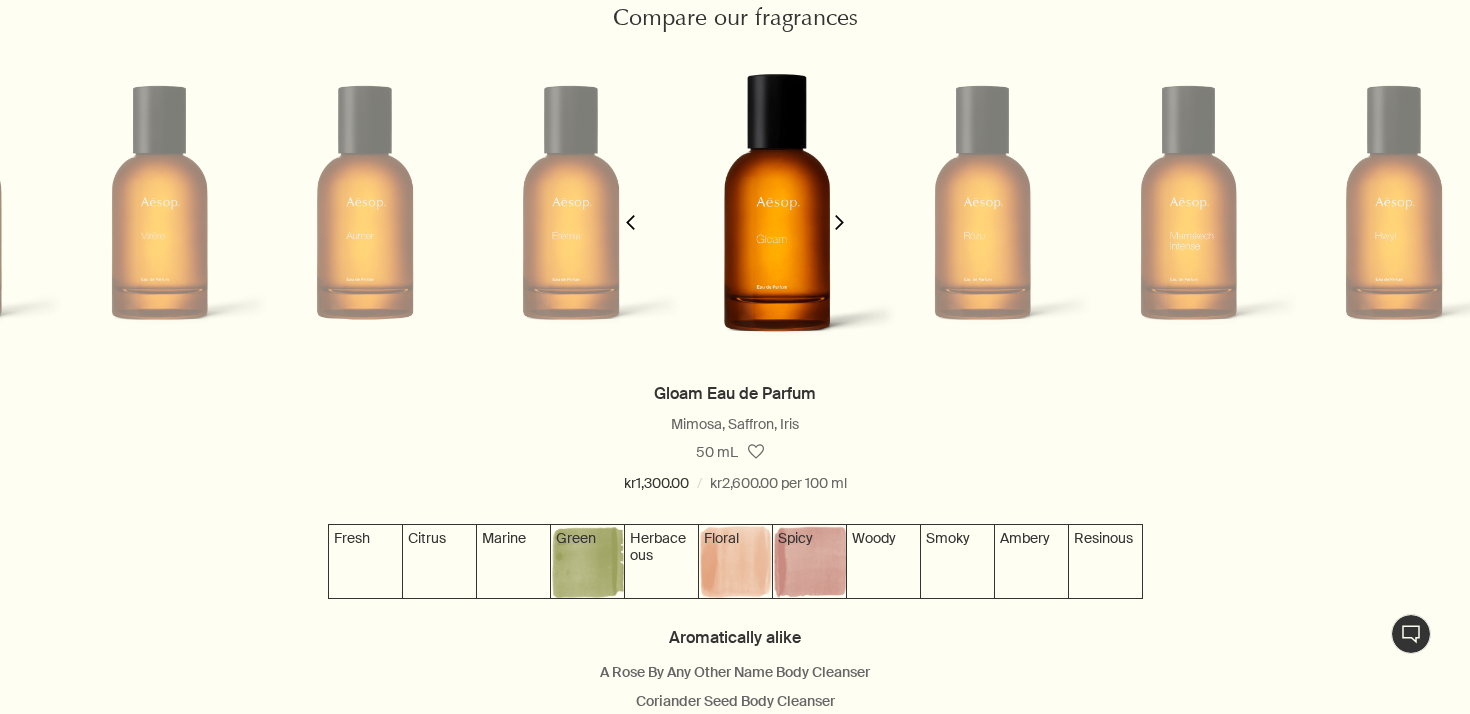 scroll, scrollTop: 0, scrollLeft: 1029, axis: horizontal 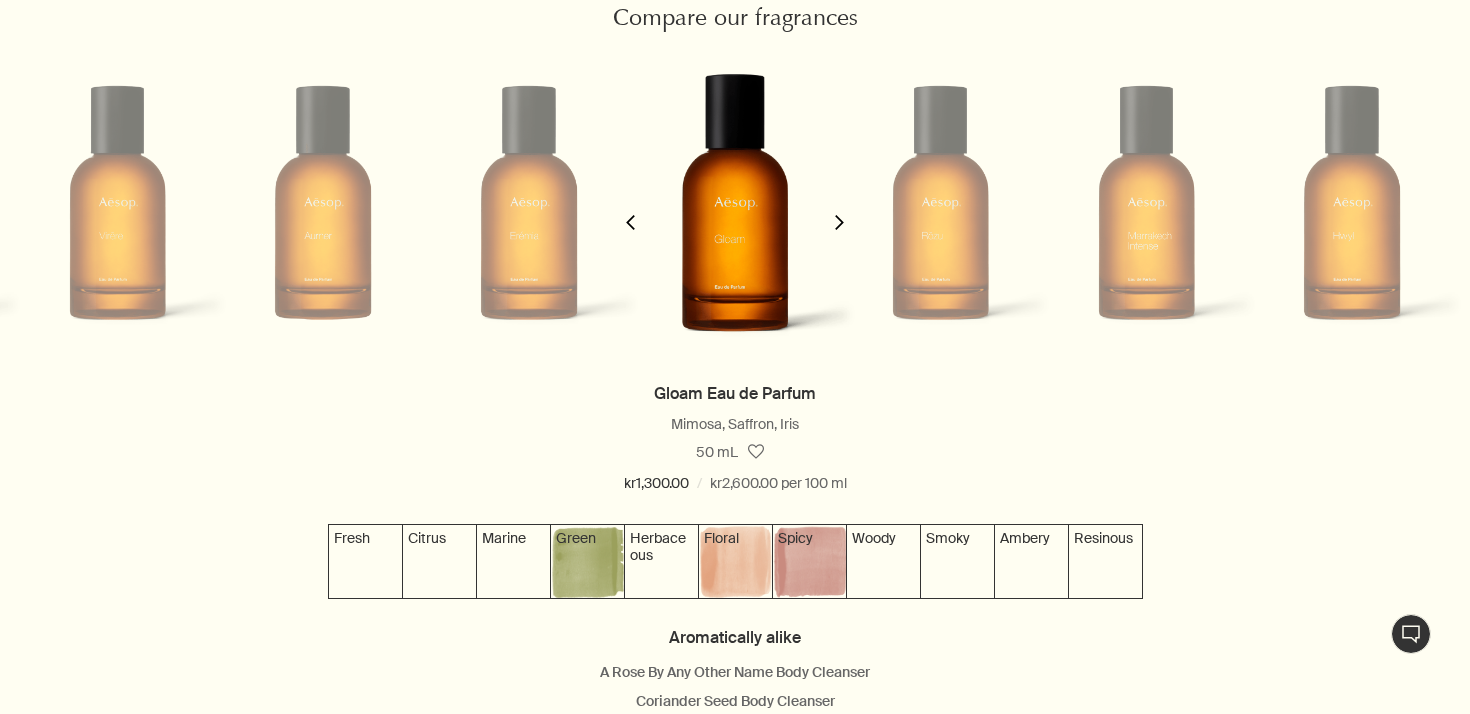 click on "chevron" at bounding box center [630, 210] 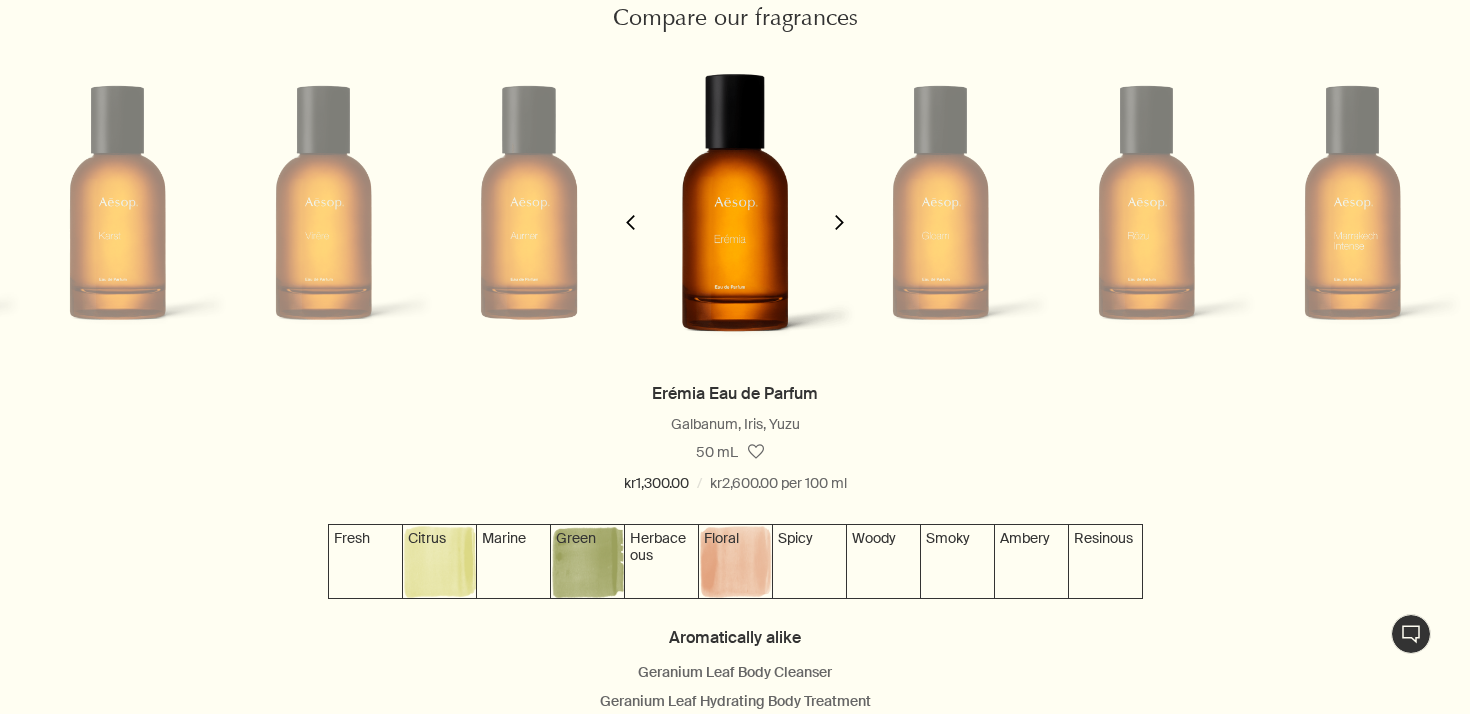click on "chevron" at bounding box center [630, 210] 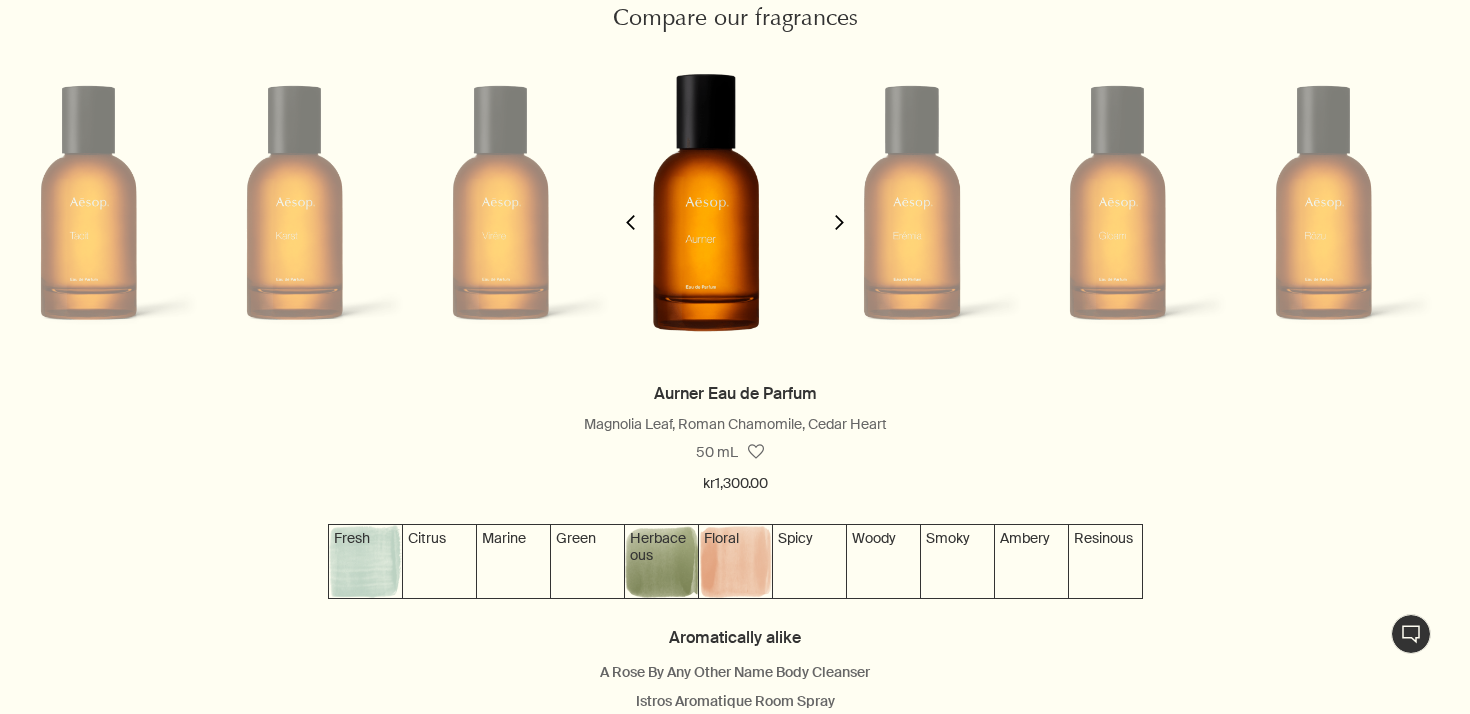 scroll, scrollTop: 0, scrollLeft: 617, axis: horizontal 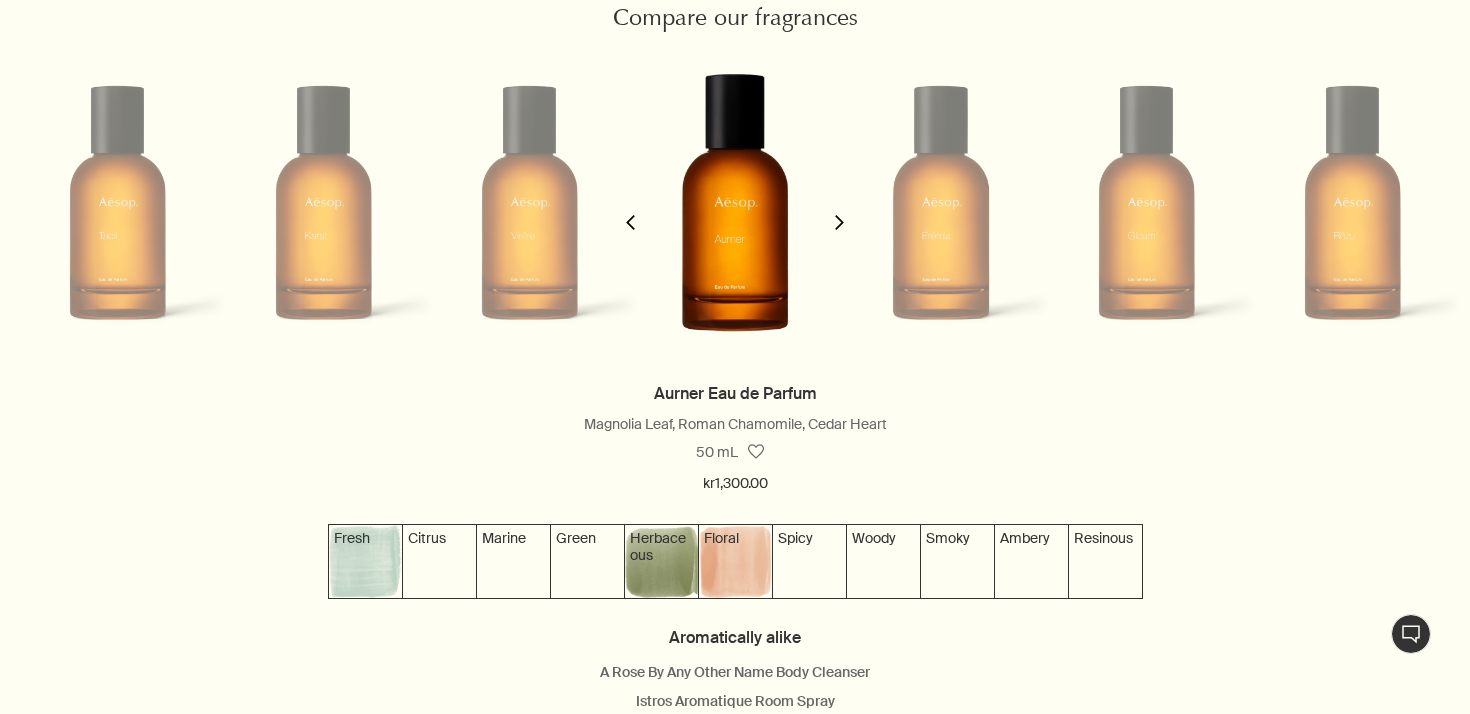 click on "chevron" at bounding box center (839, 222) 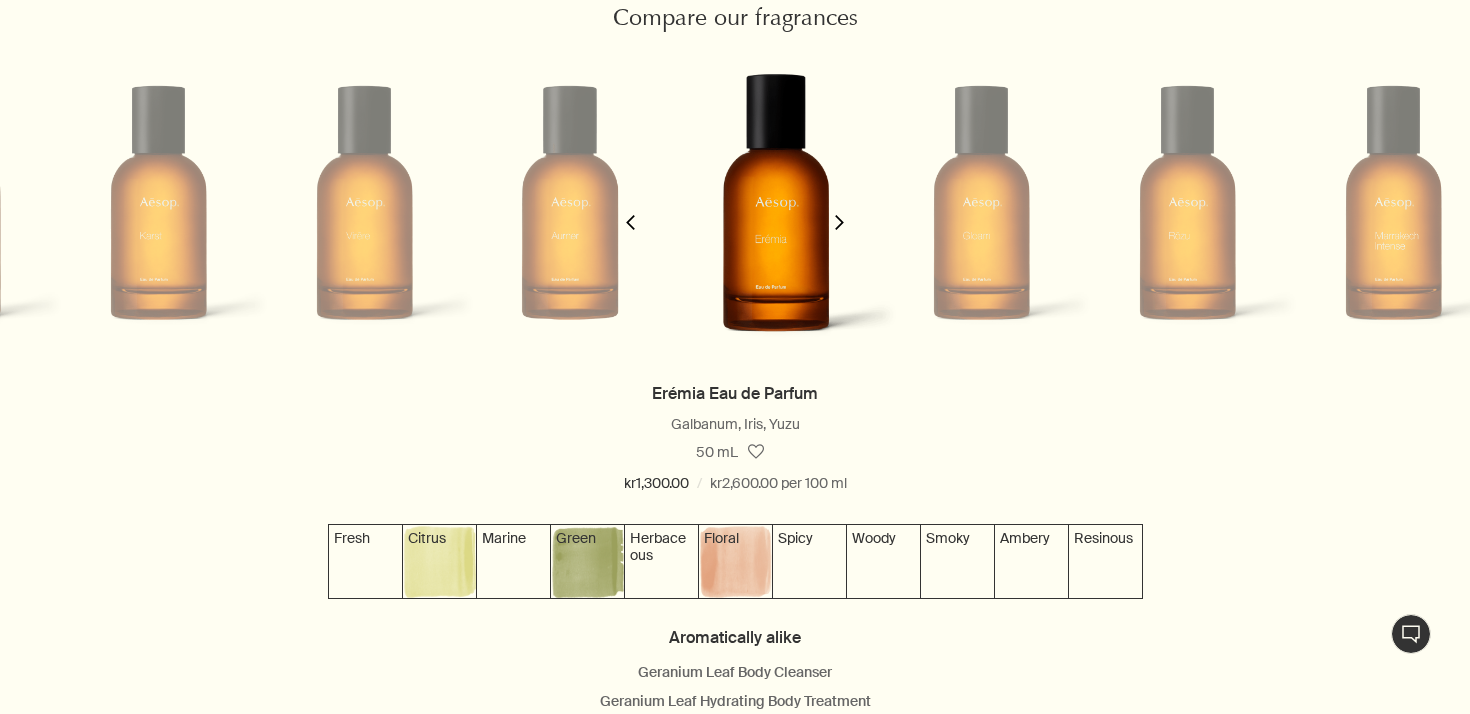 scroll, scrollTop: 0, scrollLeft: 823, axis: horizontal 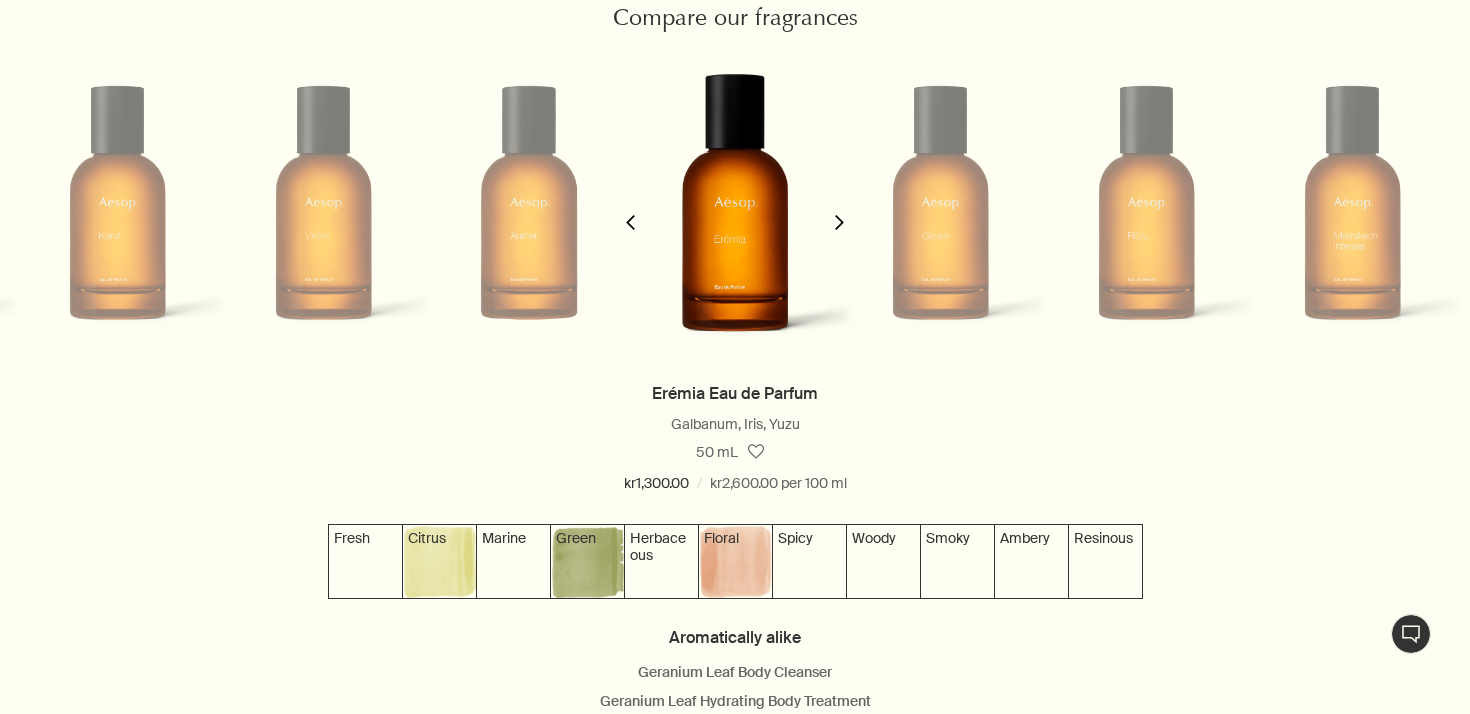 click on "chevron" at bounding box center (839, 222) 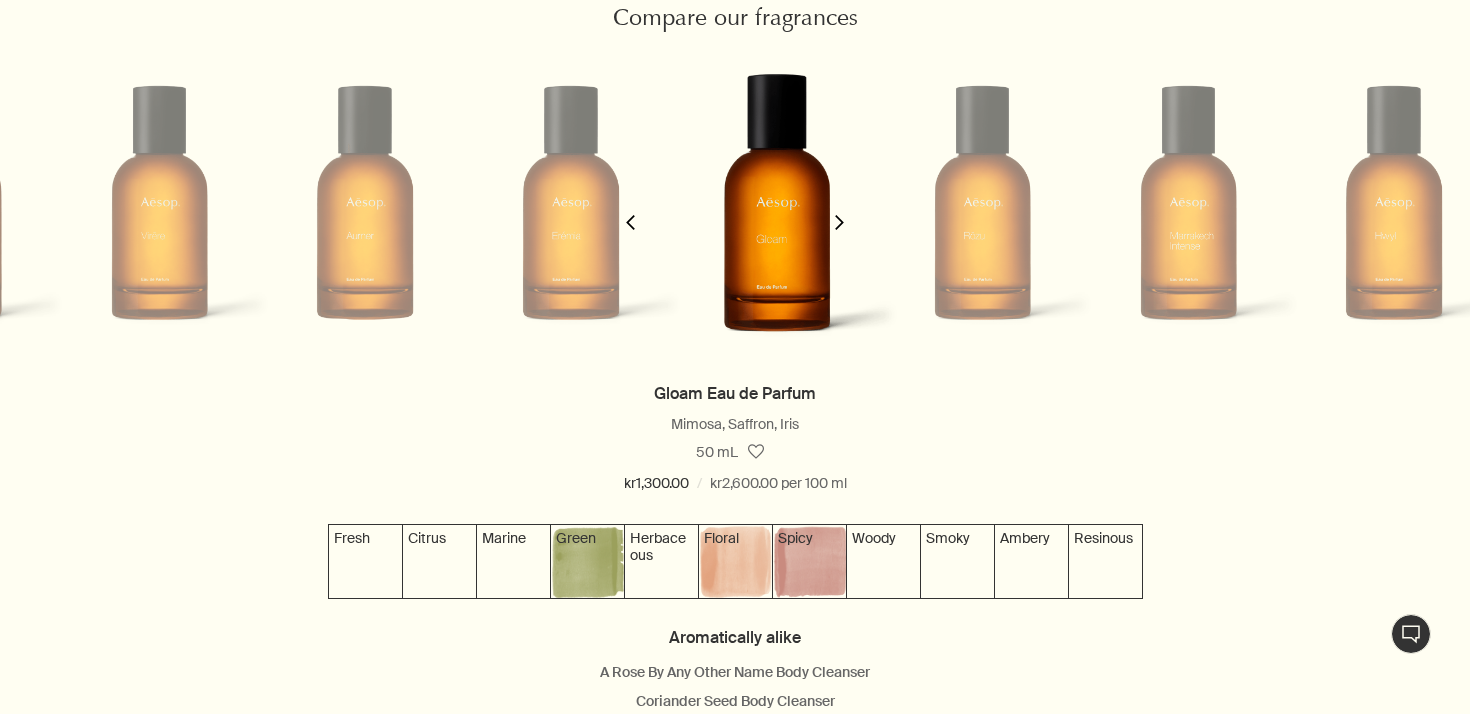scroll, scrollTop: 0, scrollLeft: 1029, axis: horizontal 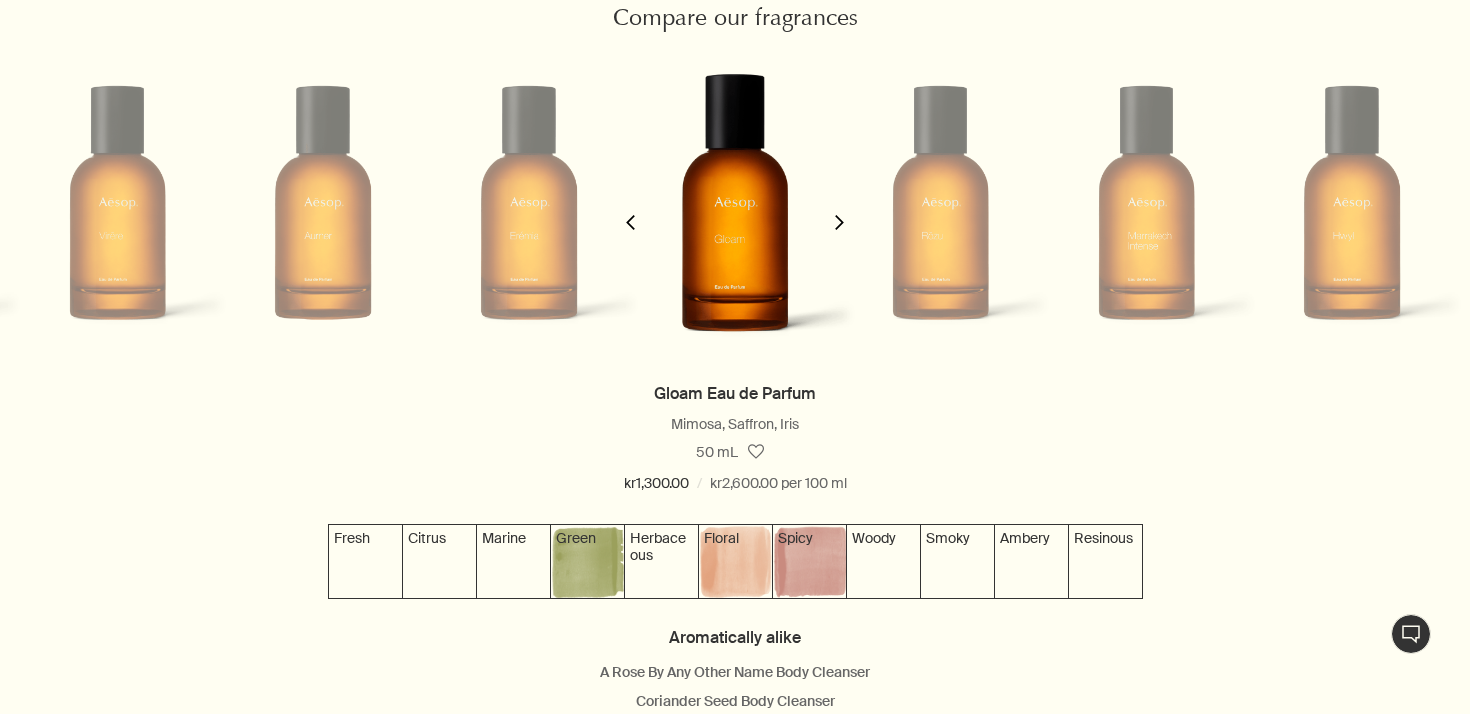 click on "chevron" at bounding box center (630, 222) 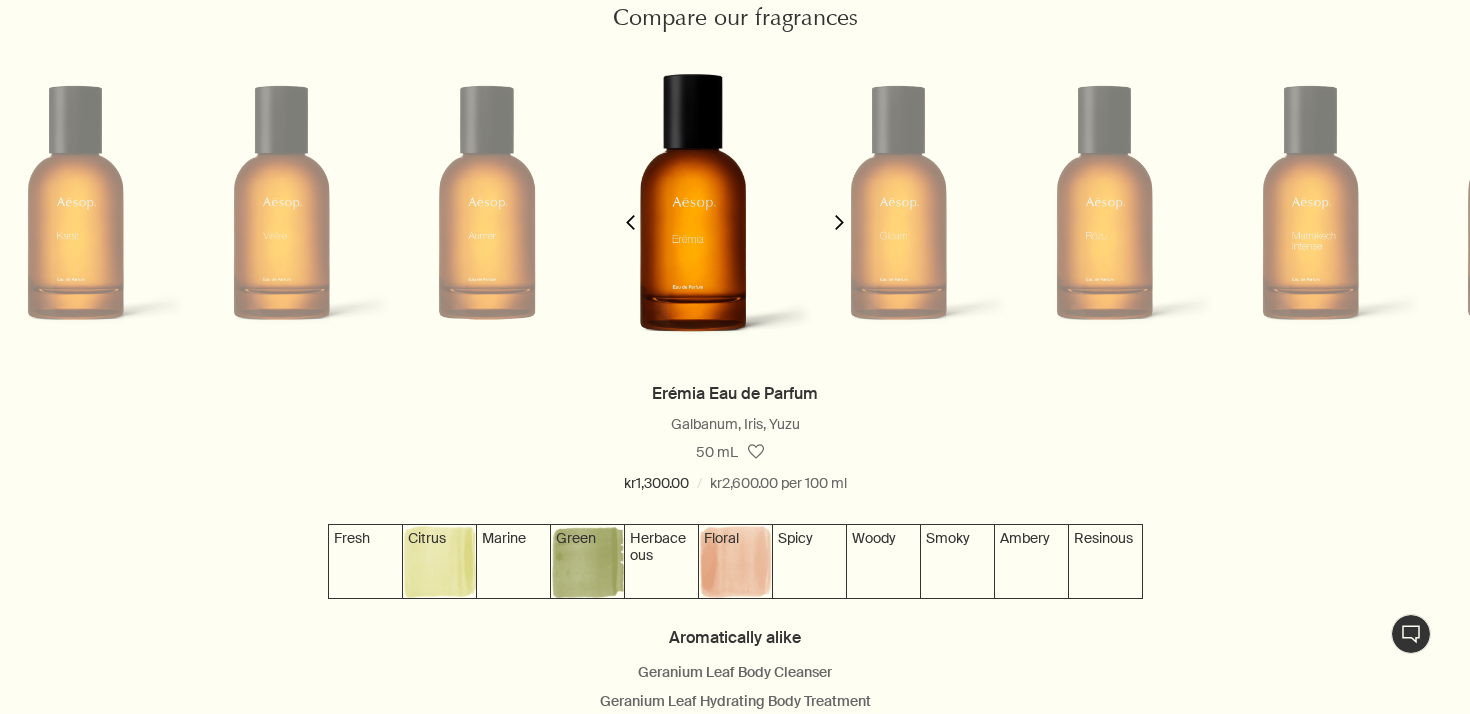 scroll, scrollTop: 0, scrollLeft: 823, axis: horizontal 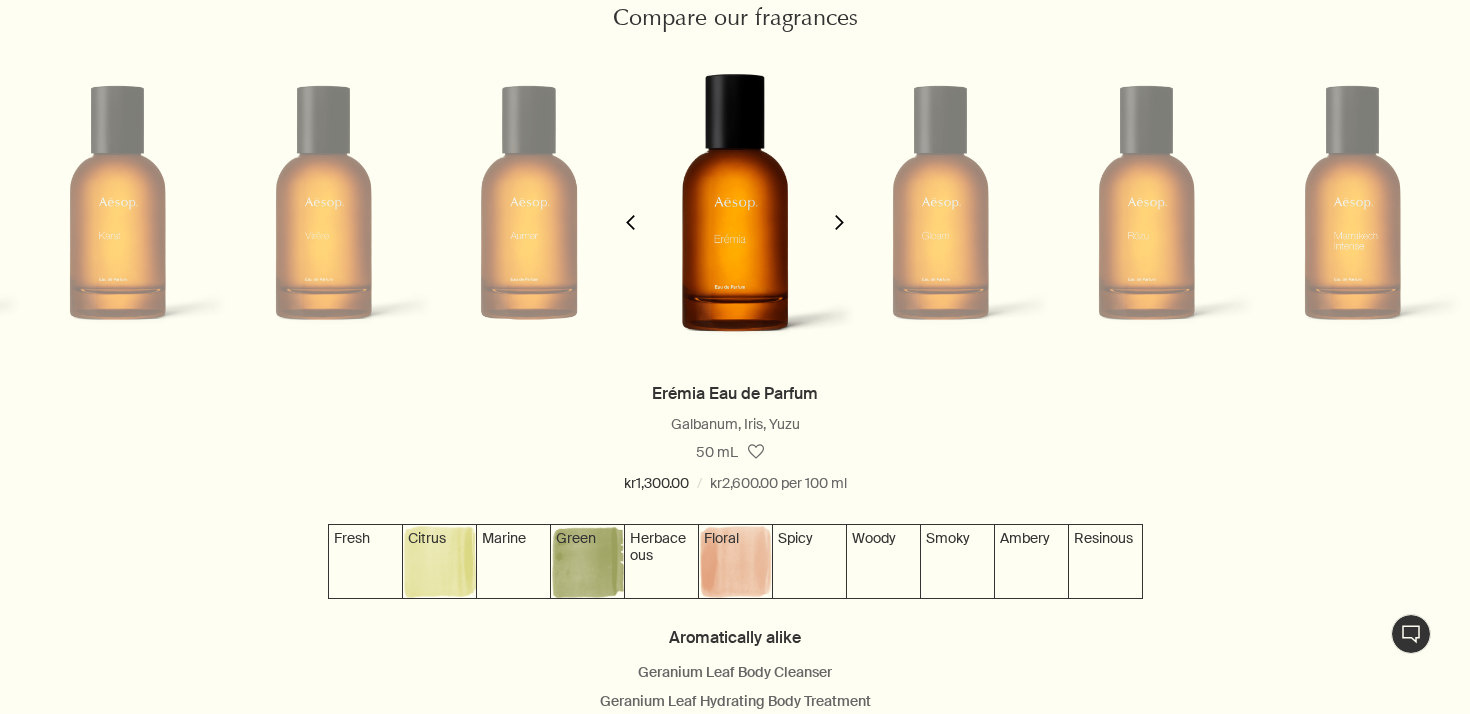 click on "chevron" at bounding box center [839, 222] 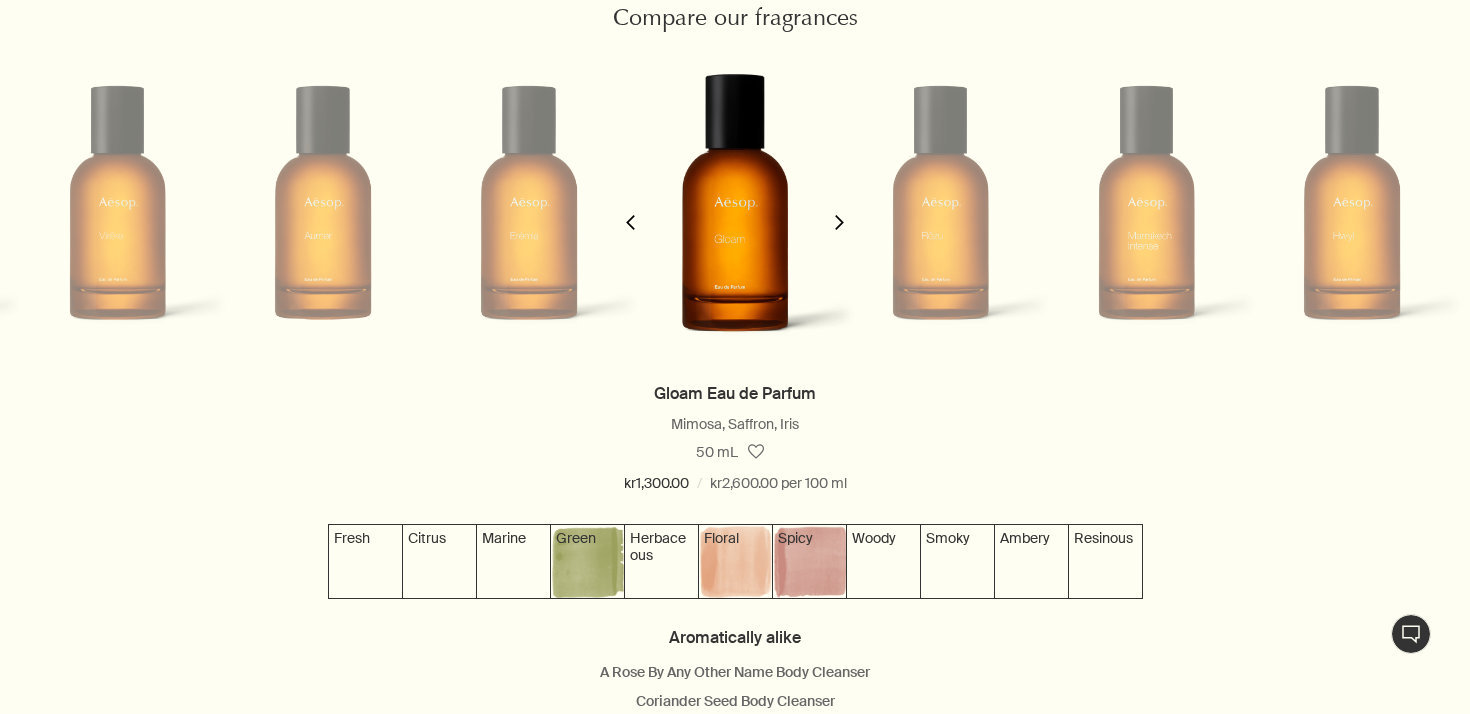 click on "chevron" at bounding box center (839, 222) 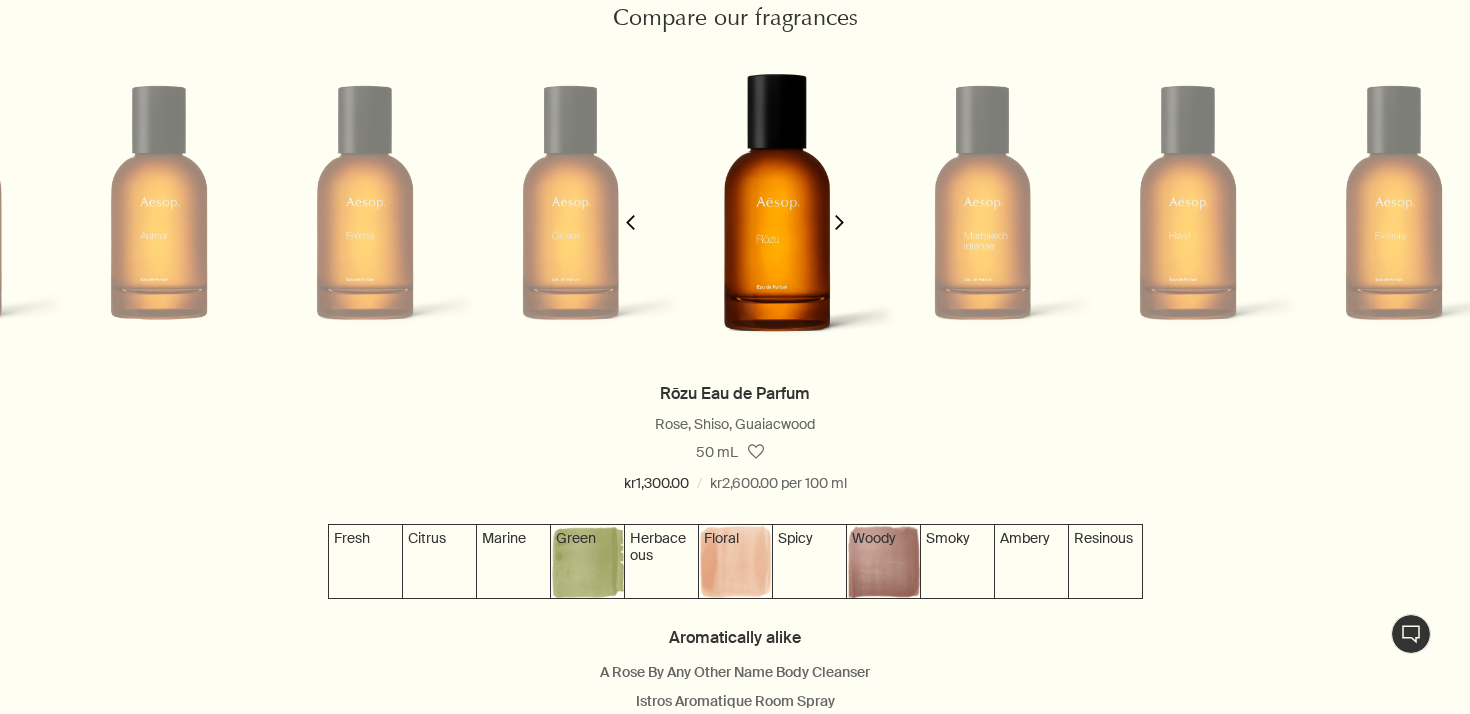 scroll, scrollTop: 0, scrollLeft: 1235, axis: horizontal 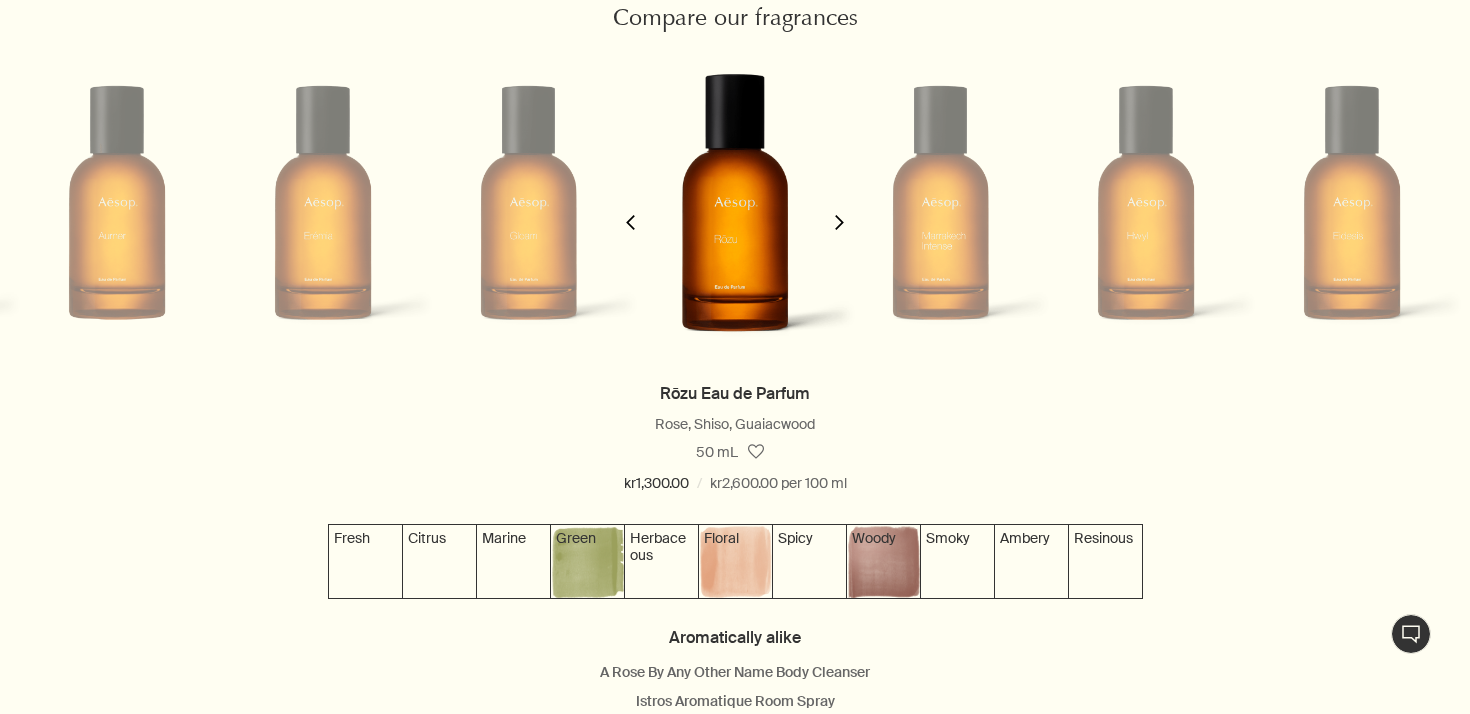 click on "chevron" at bounding box center [839, 222] 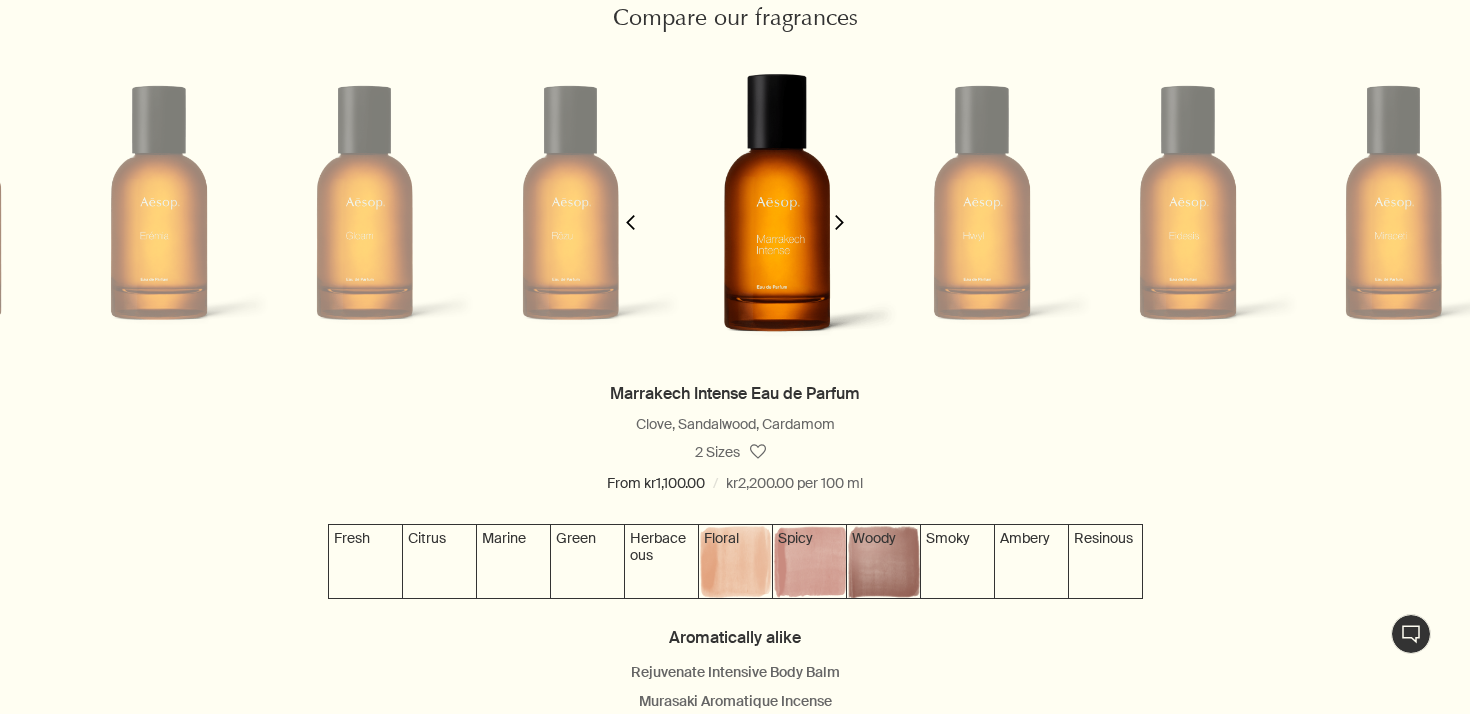 scroll, scrollTop: 0, scrollLeft: 1440, axis: horizontal 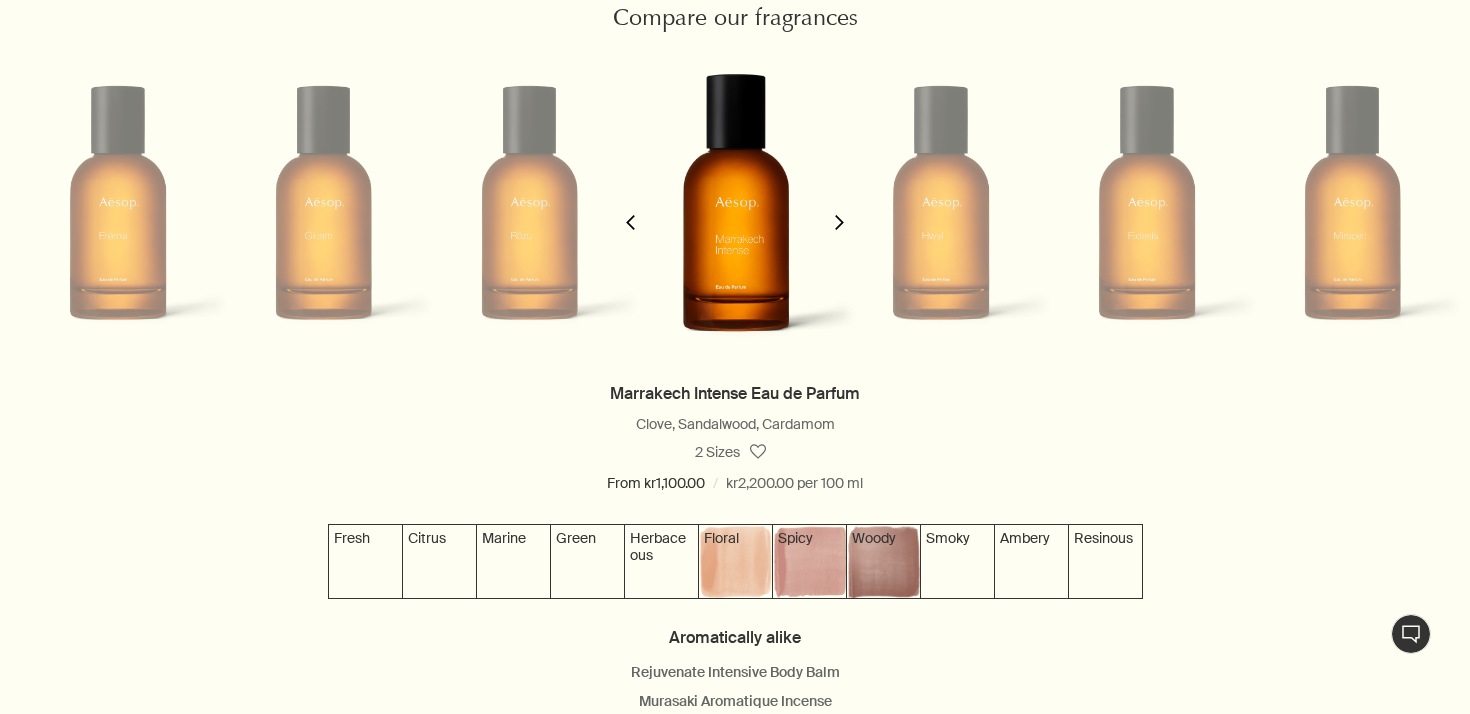 click on "chevron" at bounding box center (839, 222) 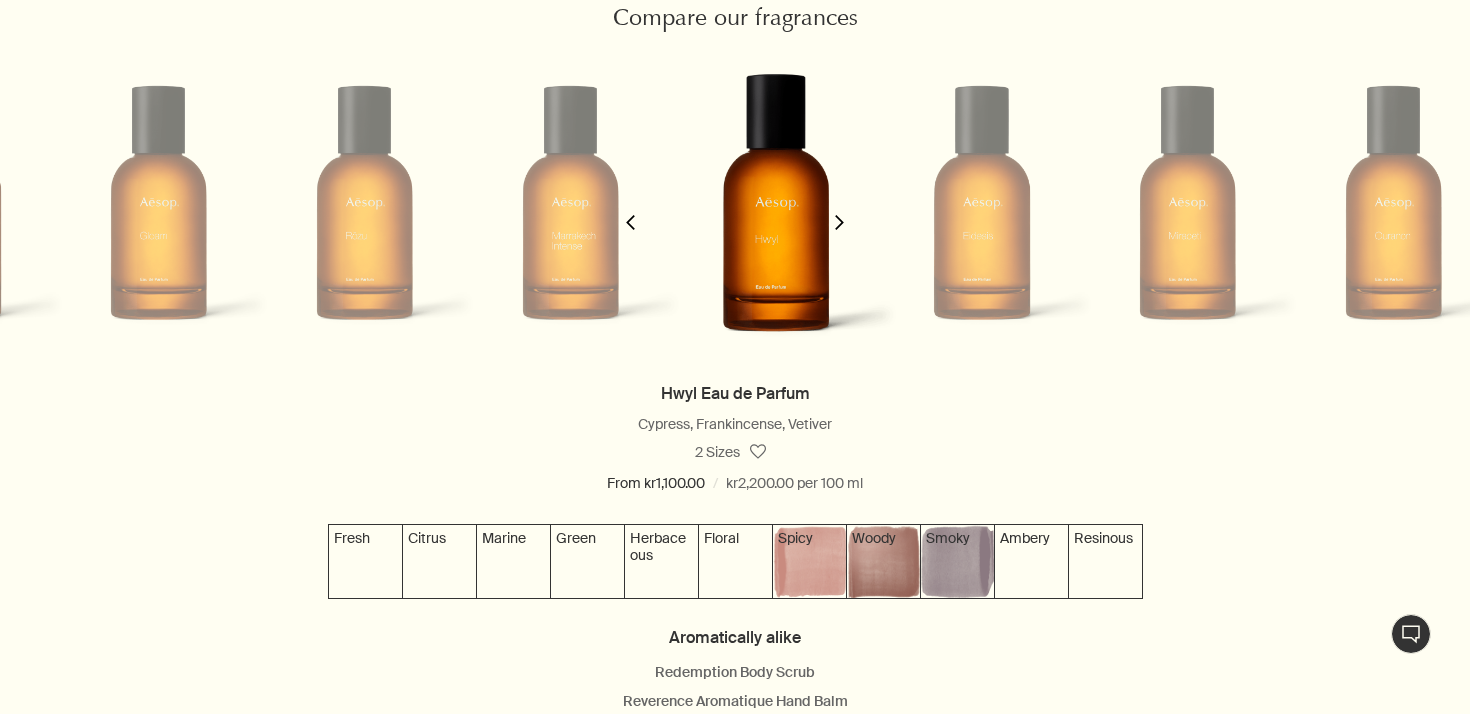 scroll, scrollTop: 0, scrollLeft: 1646, axis: horizontal 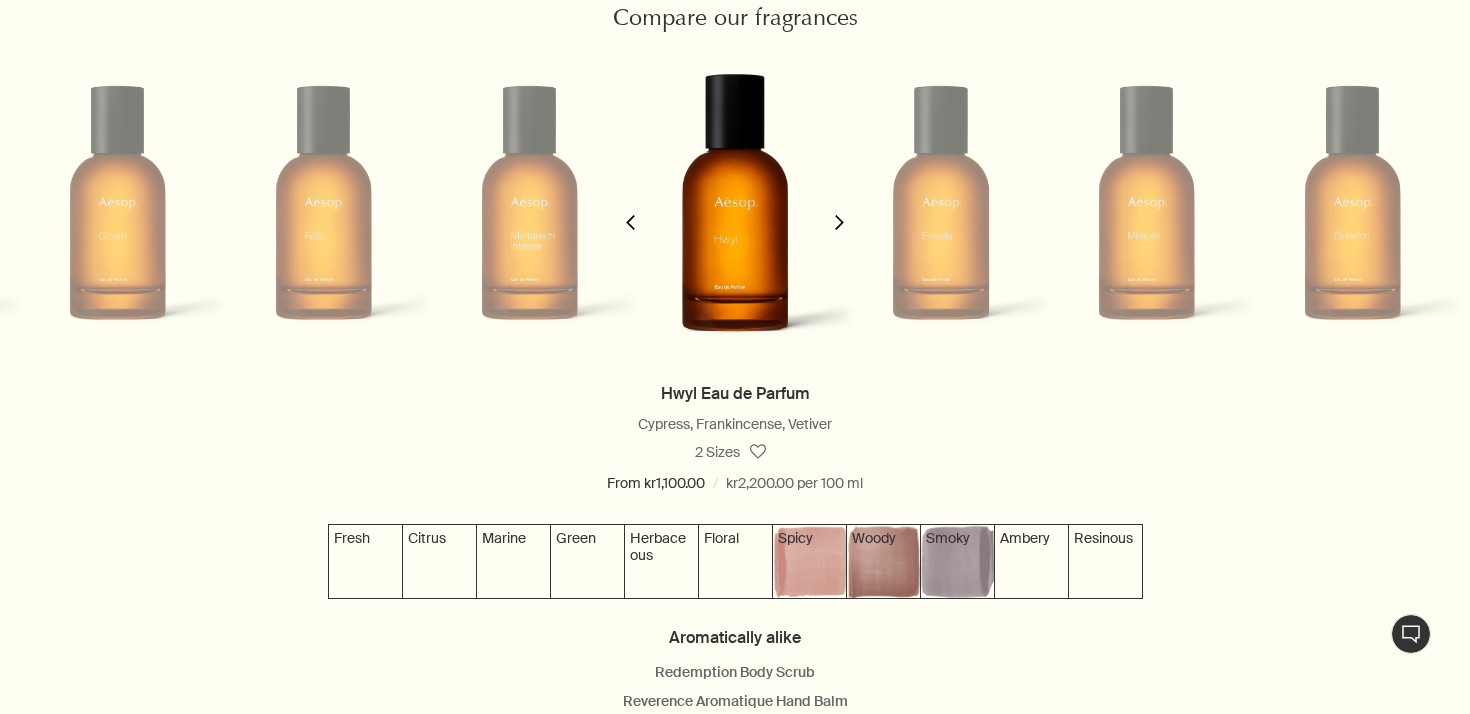 click on "chevron" at bounding box center (839, 222) 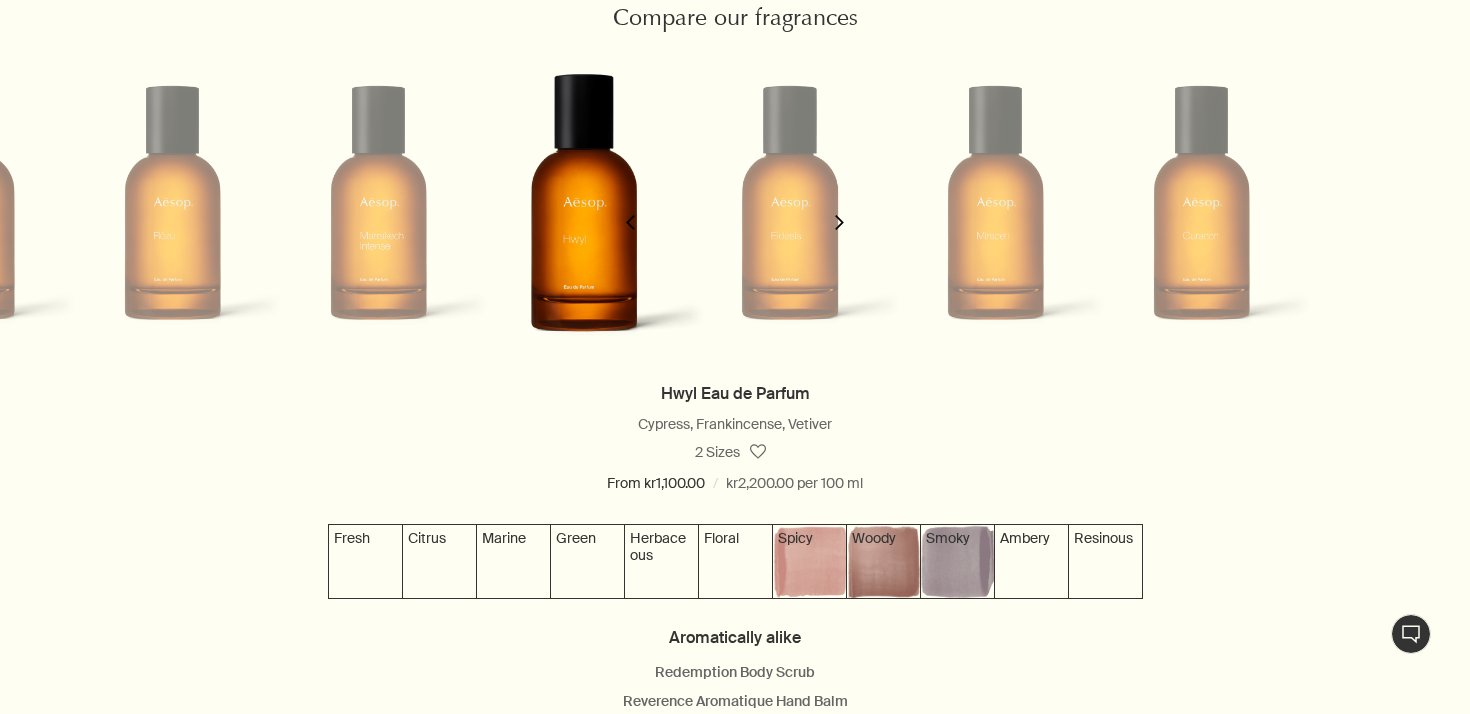 scroll, scrollTop: 0, scrollLeft: 1852, axis: horizontal 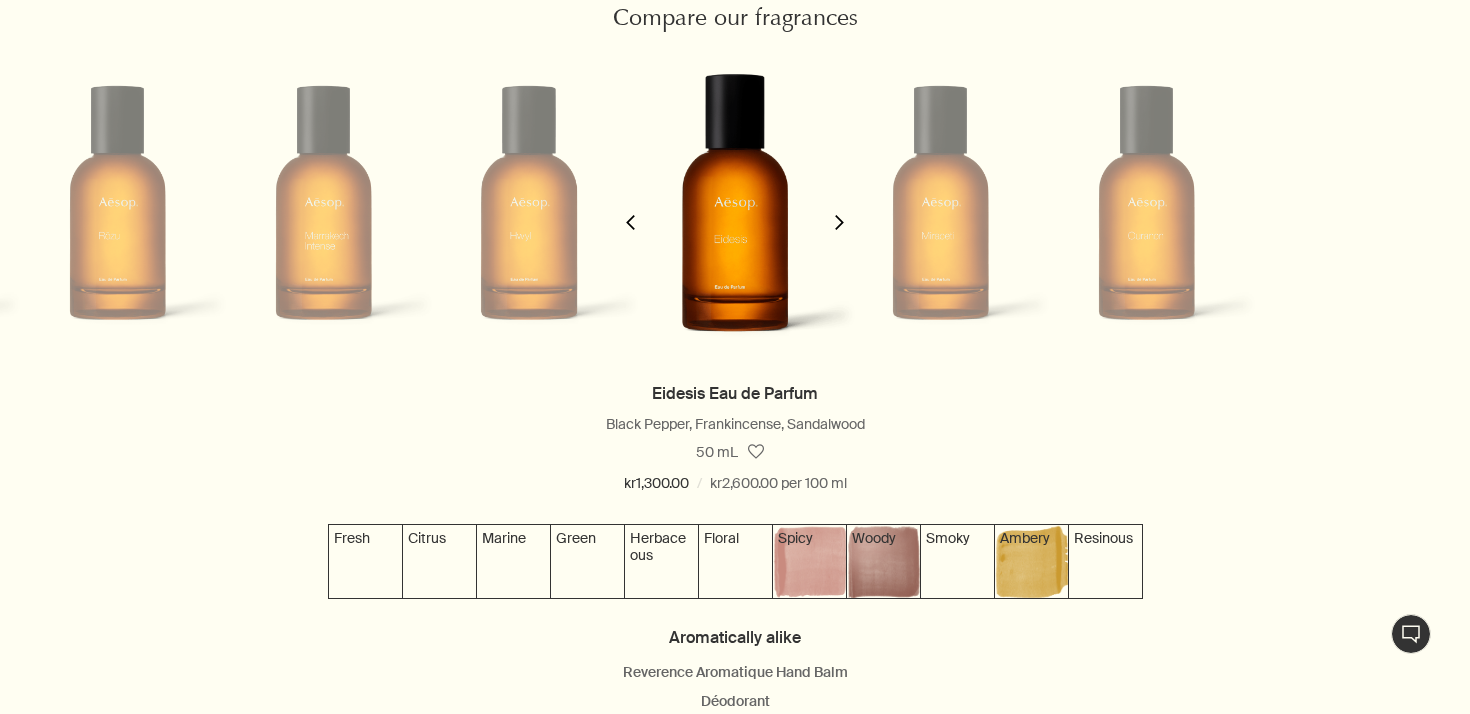 click on "chevron" at bounding box center [839, 222] 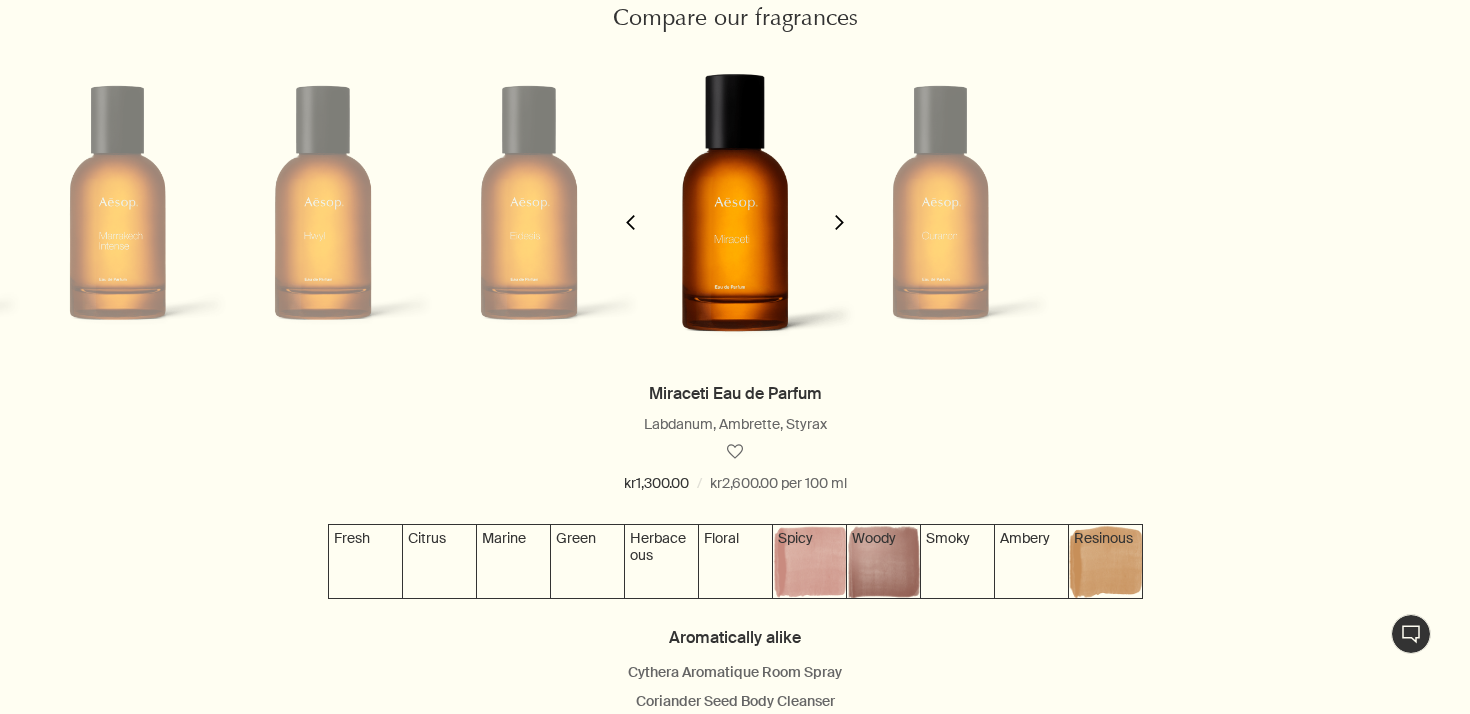 click on "chevron" at bounding box center [839, 222] 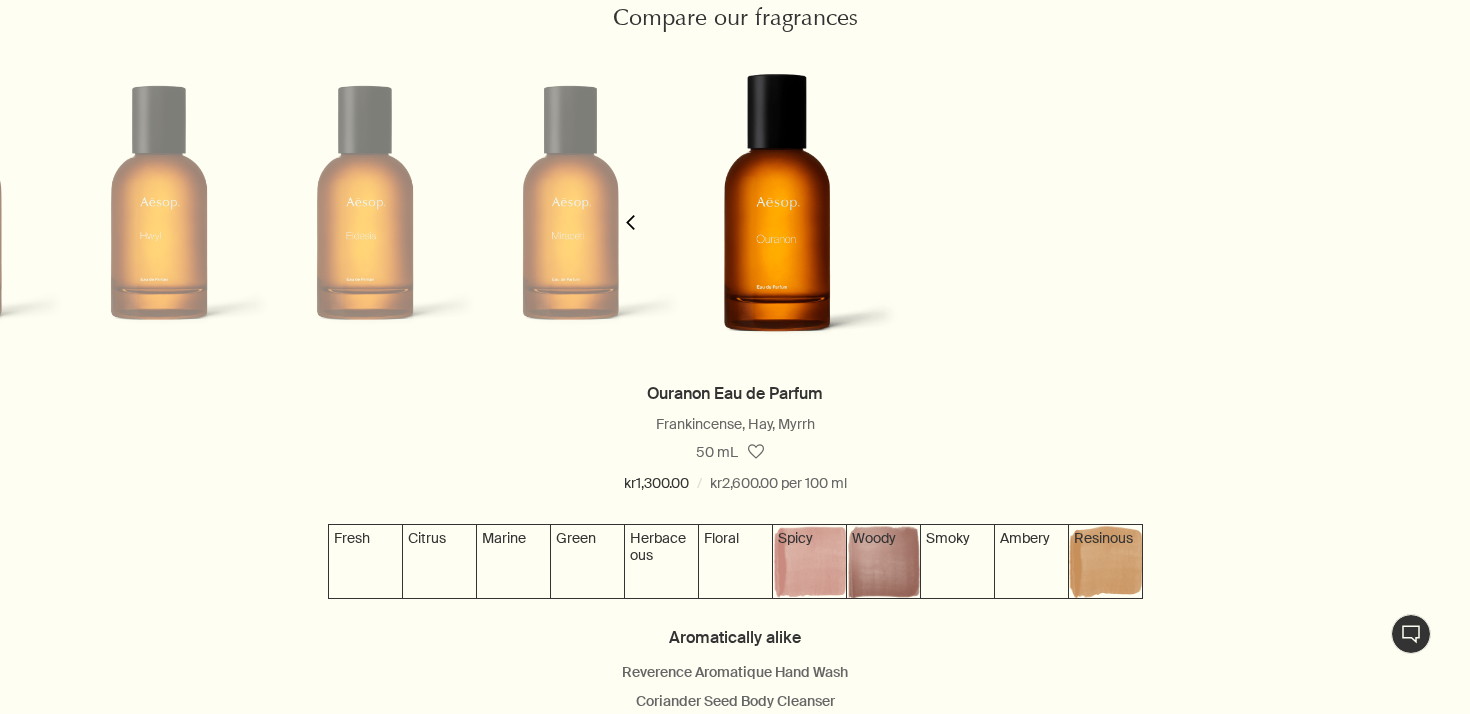 scroll, scrollTop: 0, scrollLeft: 2264, axis: horizontal 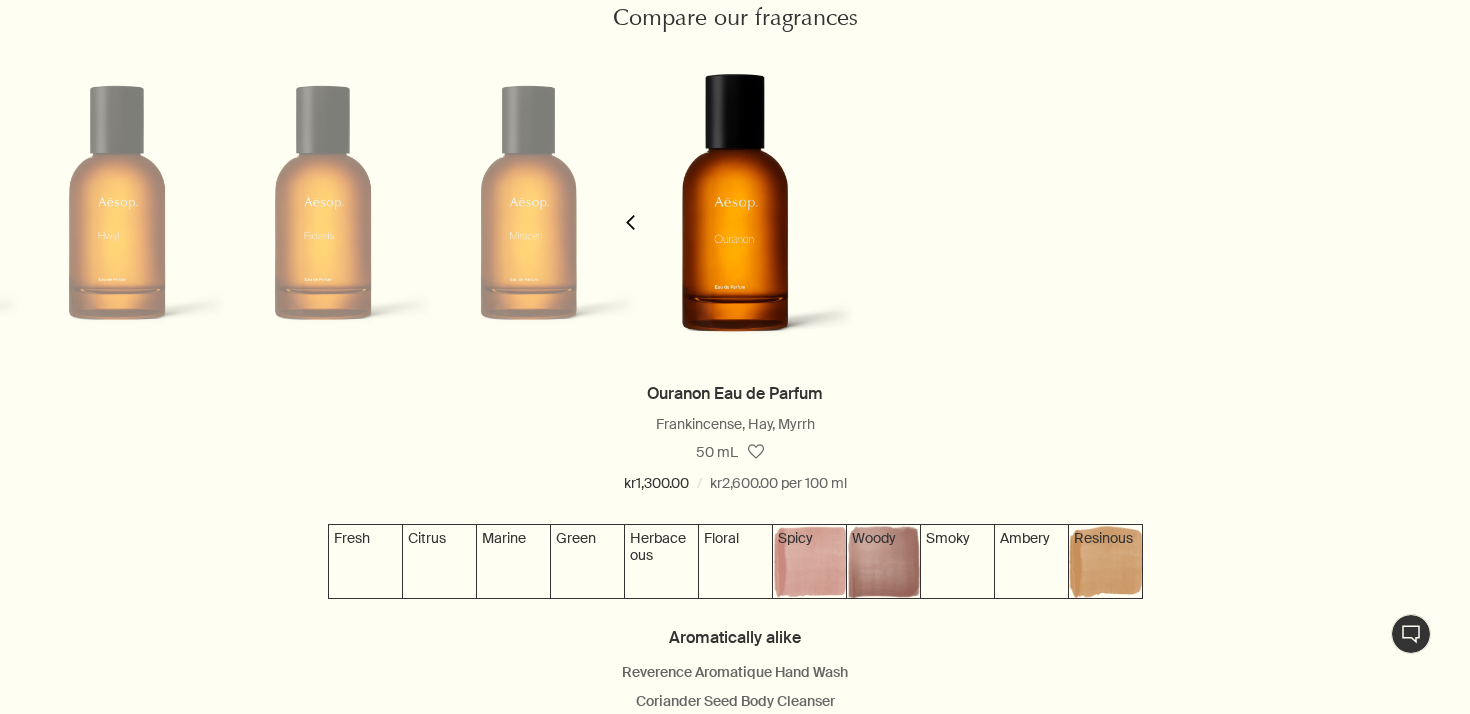click on "chevron" at bounding box center [630, 210] 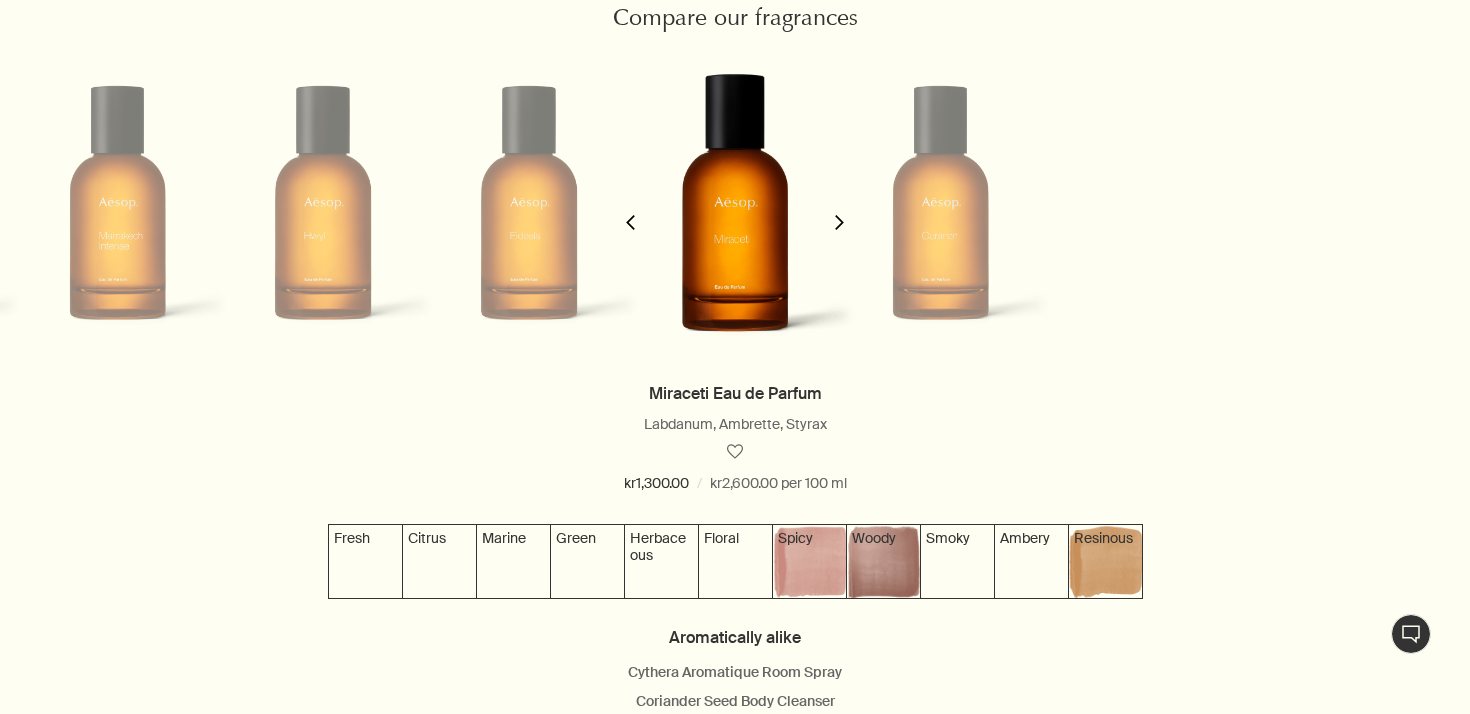 click on "chevron" at bounding box center (630, 210) 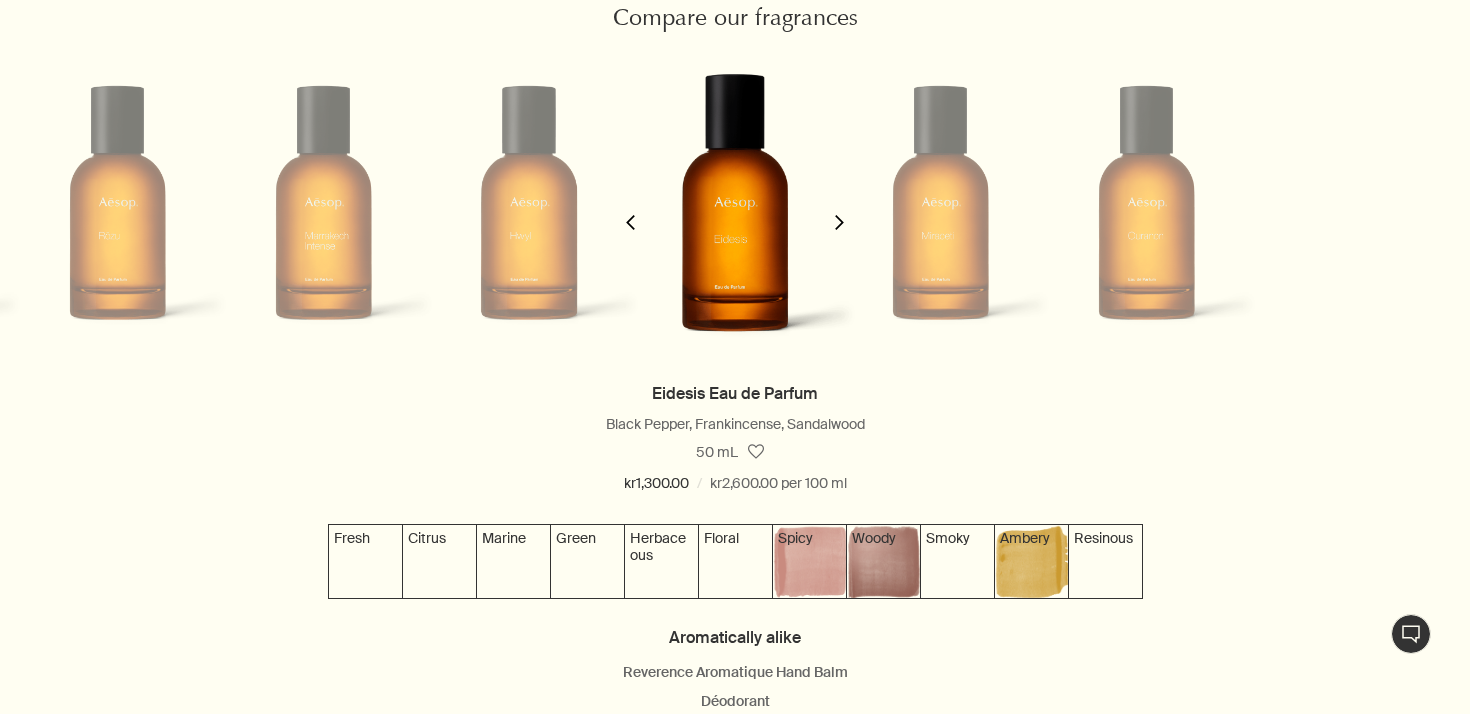 click on "chevron" at bounding box center [630, 210] 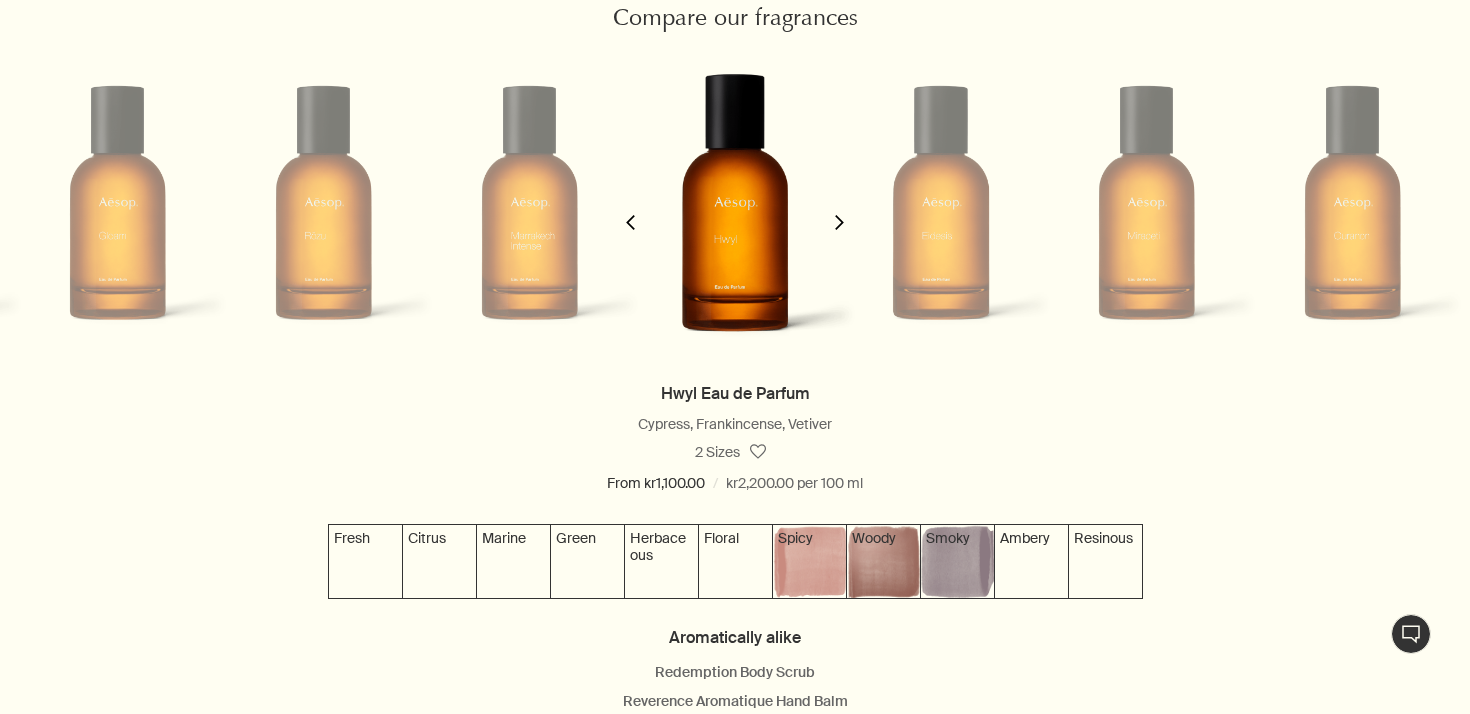 click on "chevron" at bounding box center [630, 210] 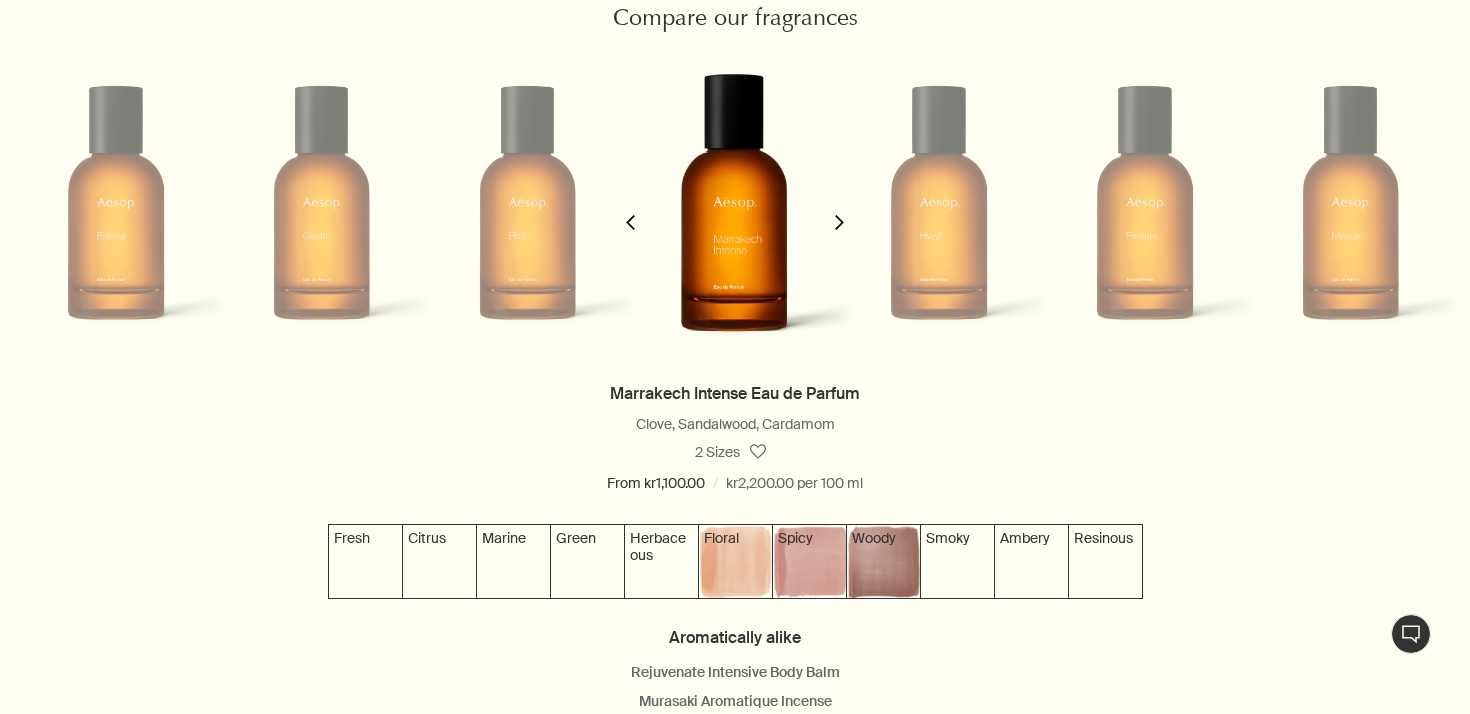 scroll, scrollTop: 0, scrollLeft: 1440, axis: horizontal 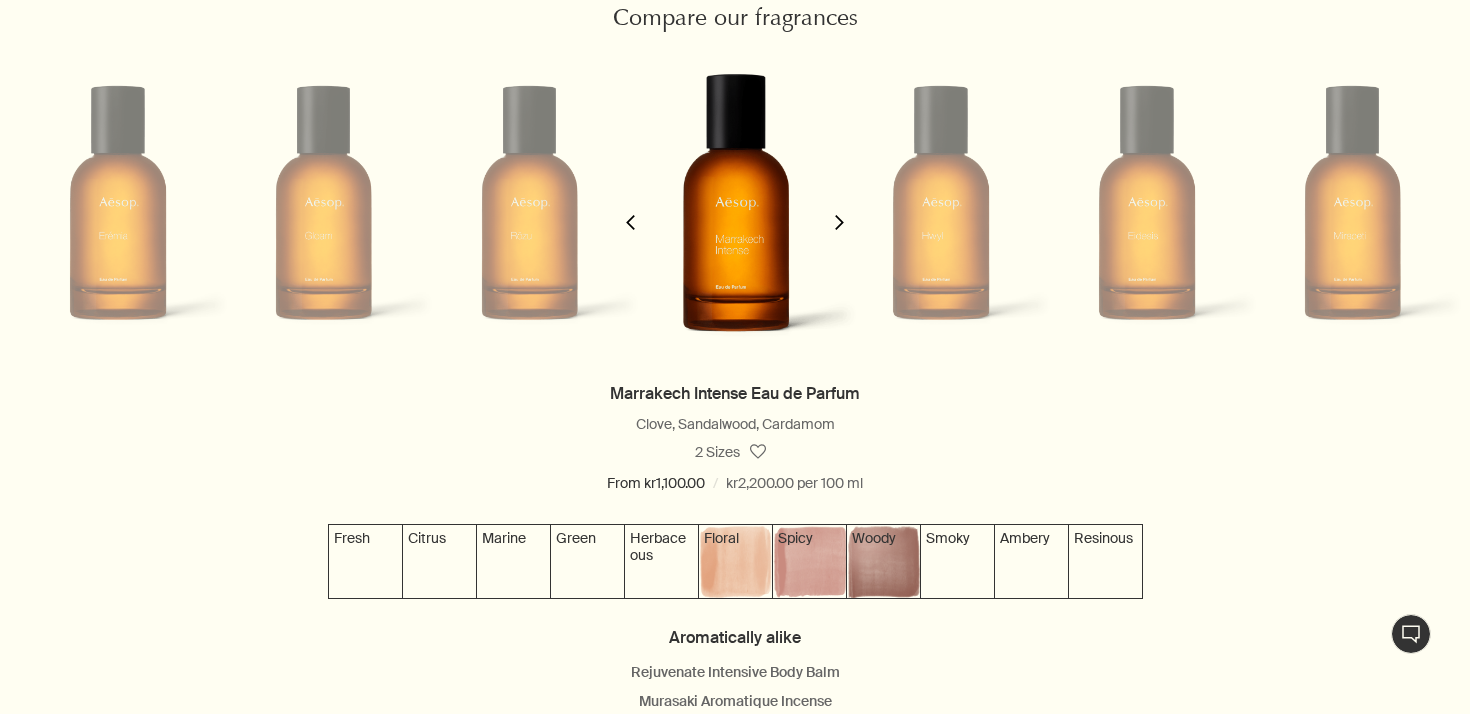 click on "chevron" at bounding box center [630, 210] 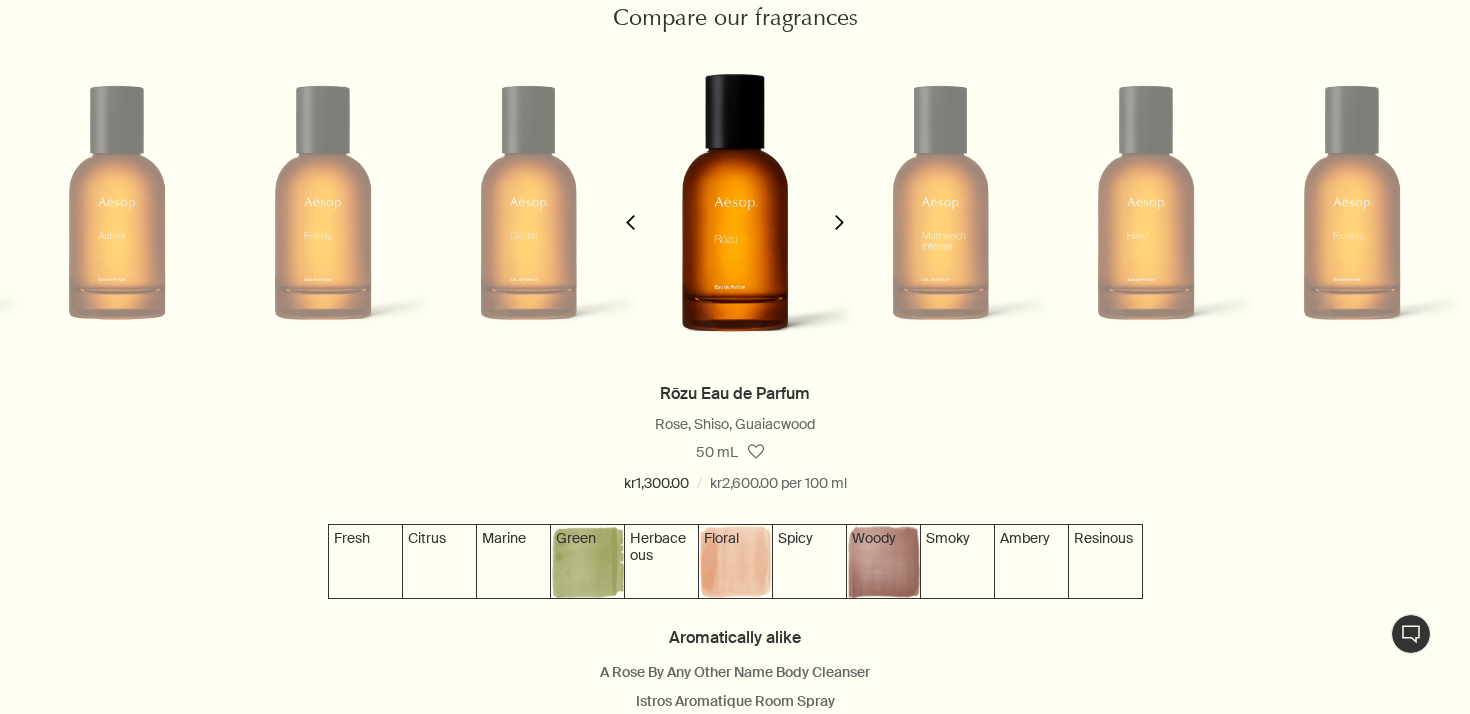 click on "chevron" at bounding box center [630, 210] 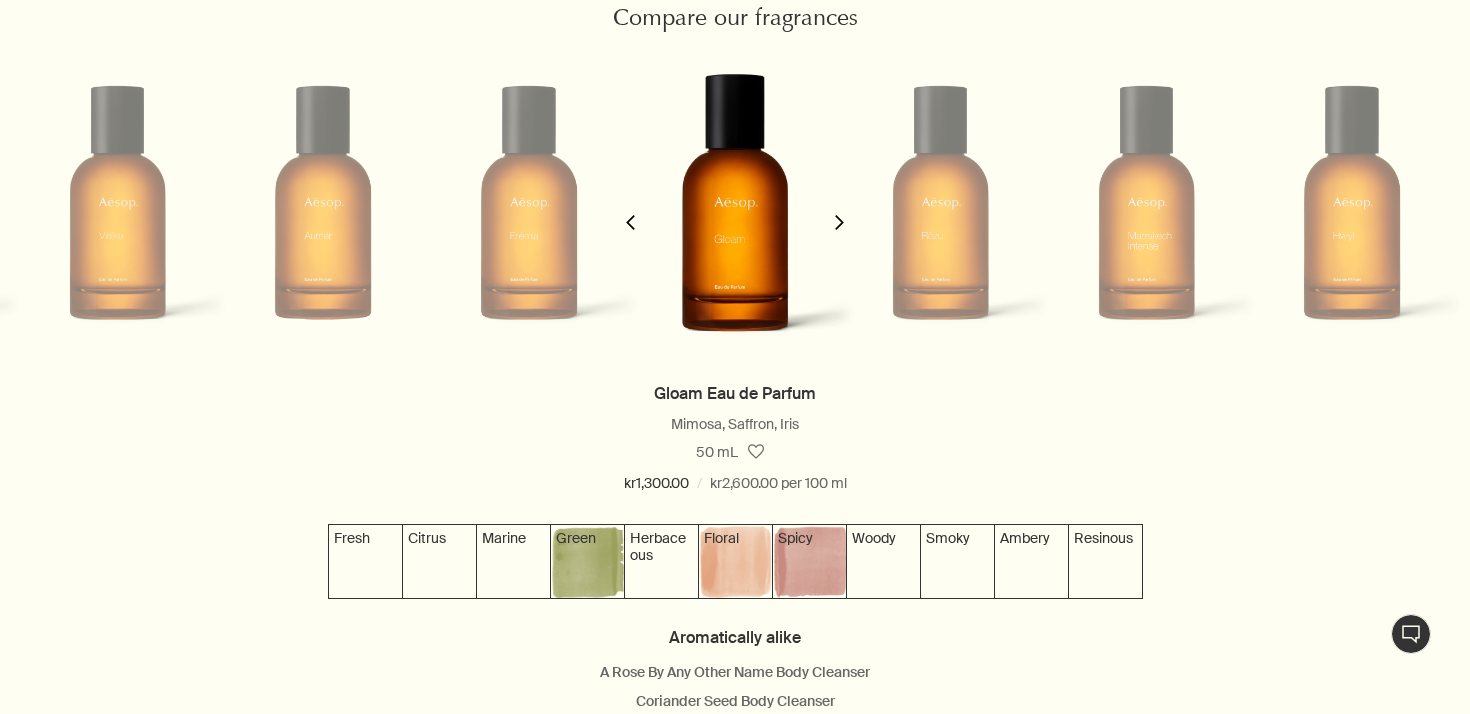 click on "chevron" at bounding box center (630, 210) 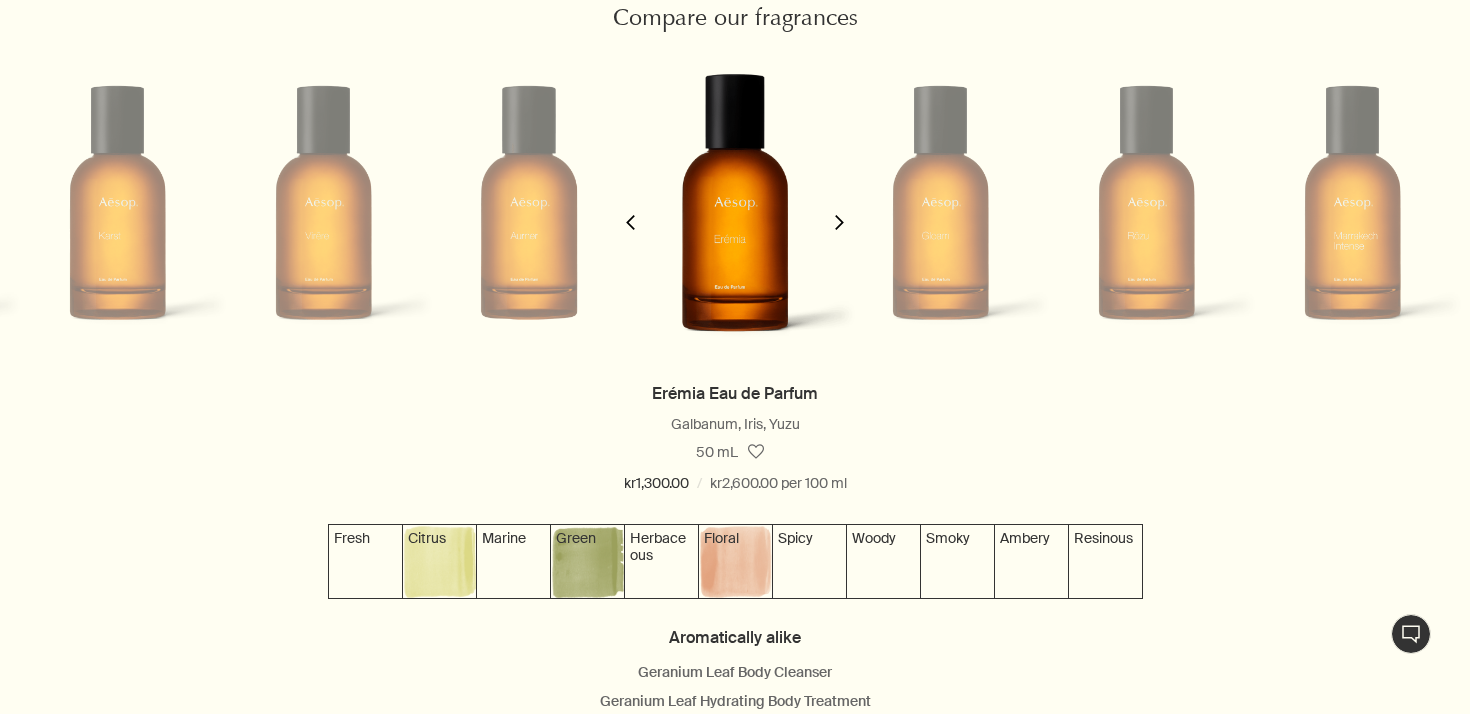 click on "chevron" at bounding box center (630, 210) 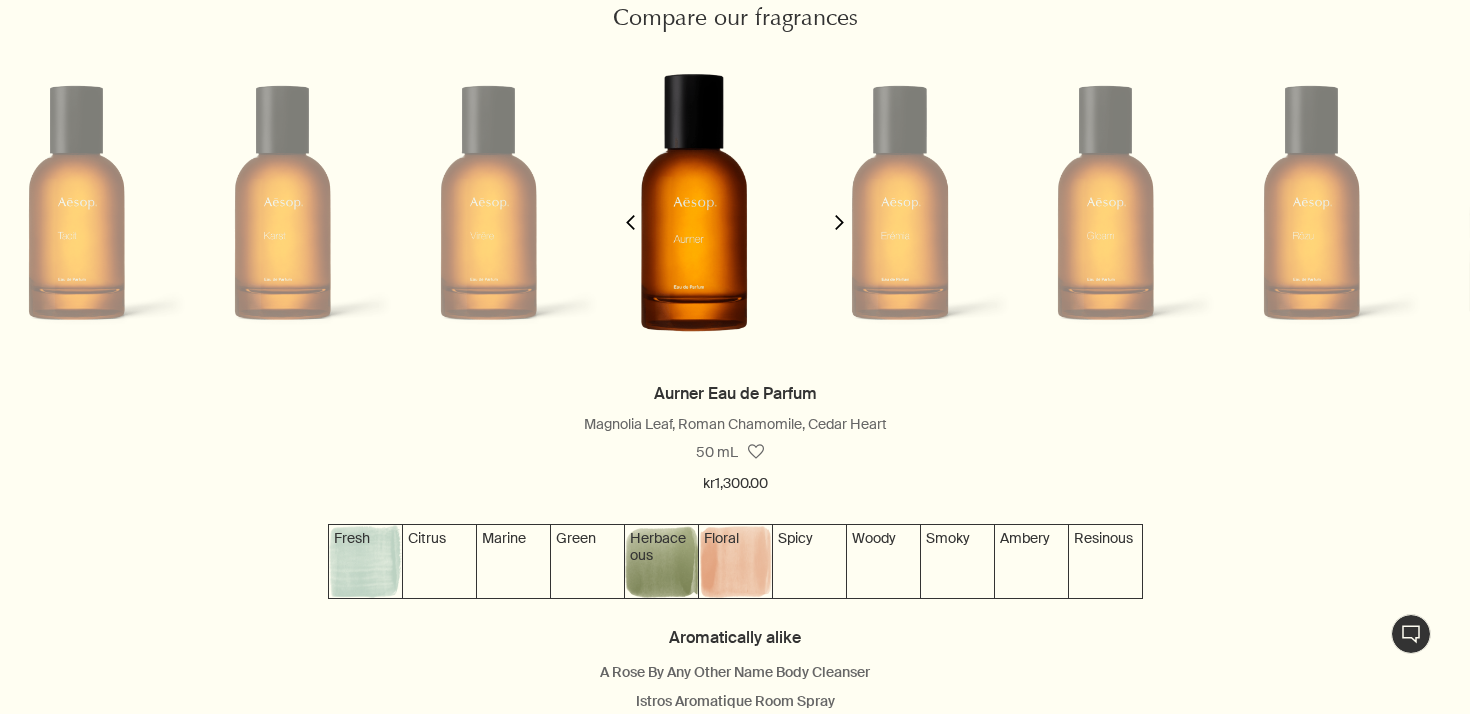 scroll, scrollTop: 0, scrollLeft: 617, axis: horizontal 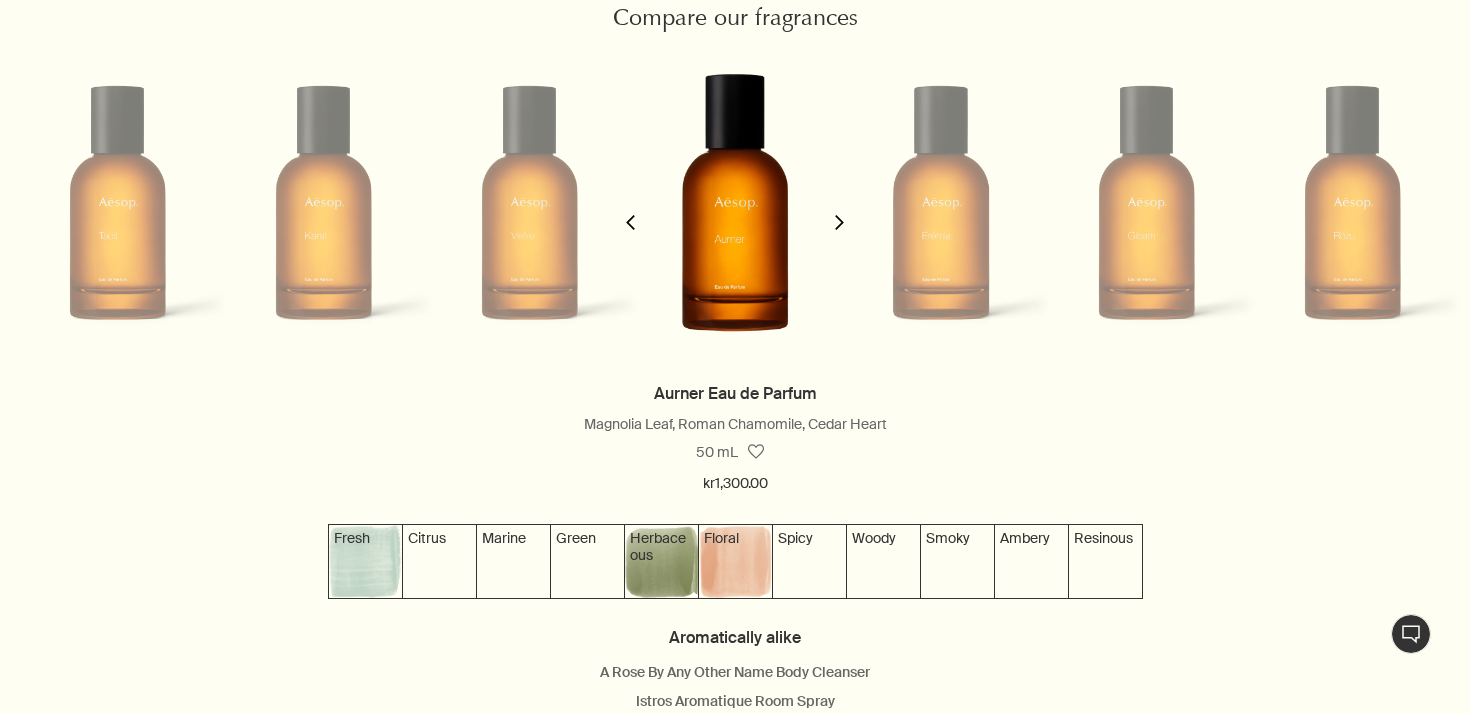 click on "chevron" at bounding box center (630, 210) 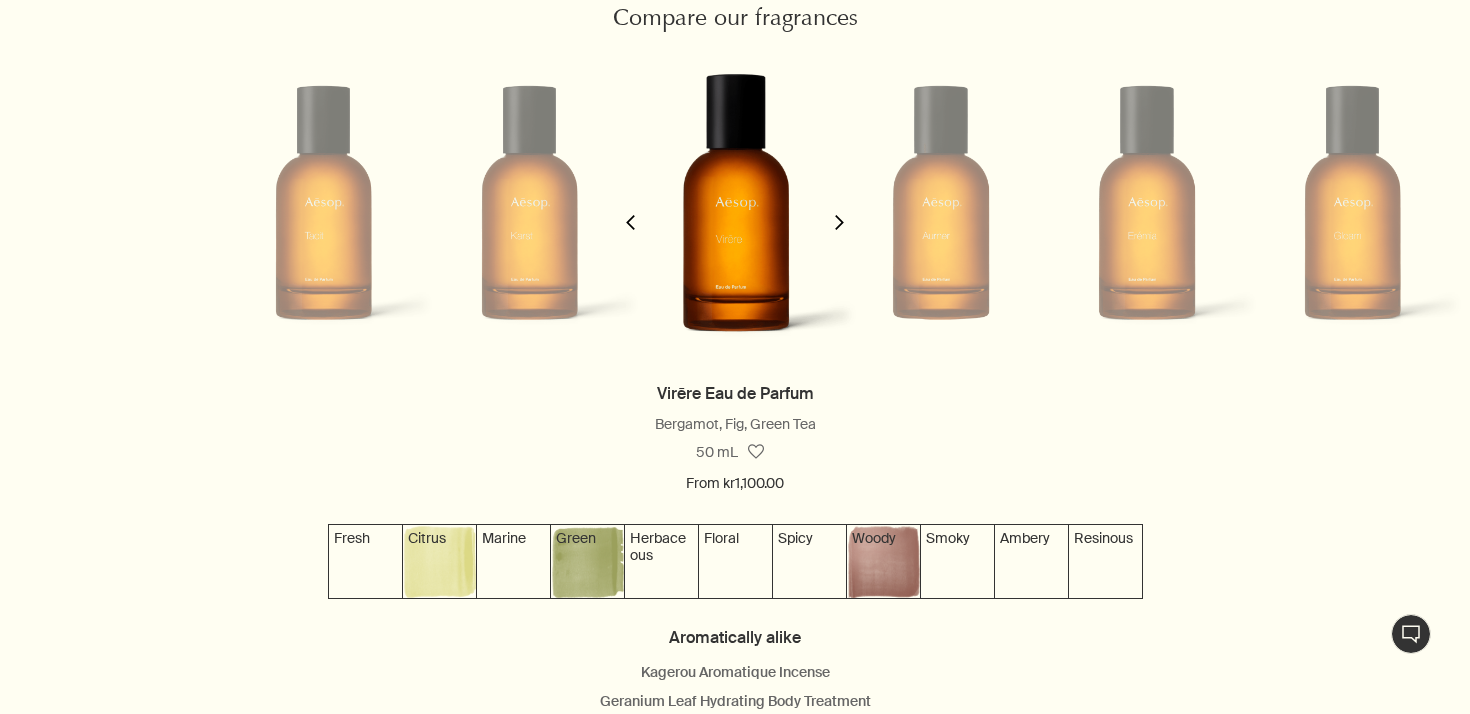 click on "chevron" at bounding box center (840, 210) 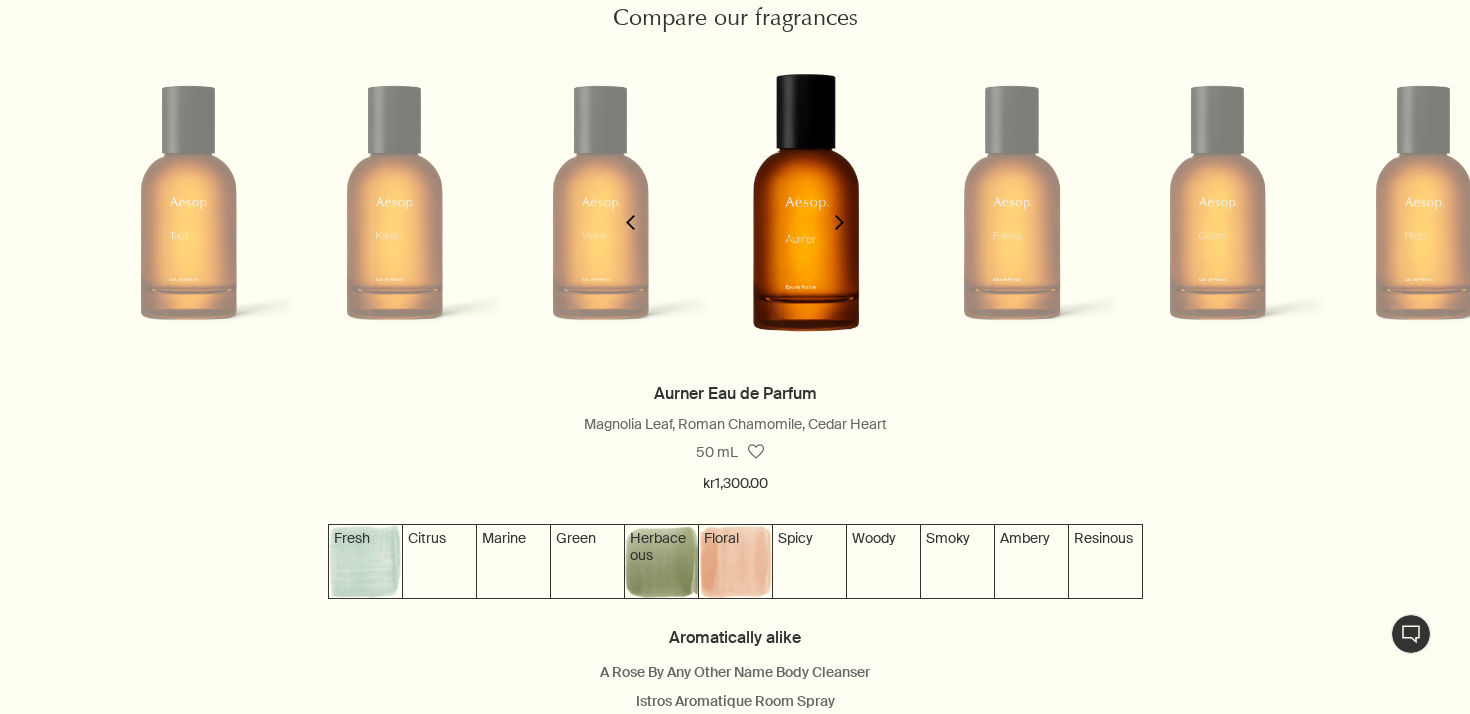scroll, scrollTop: 0, scrollLeft: 617, axis: horizontal 